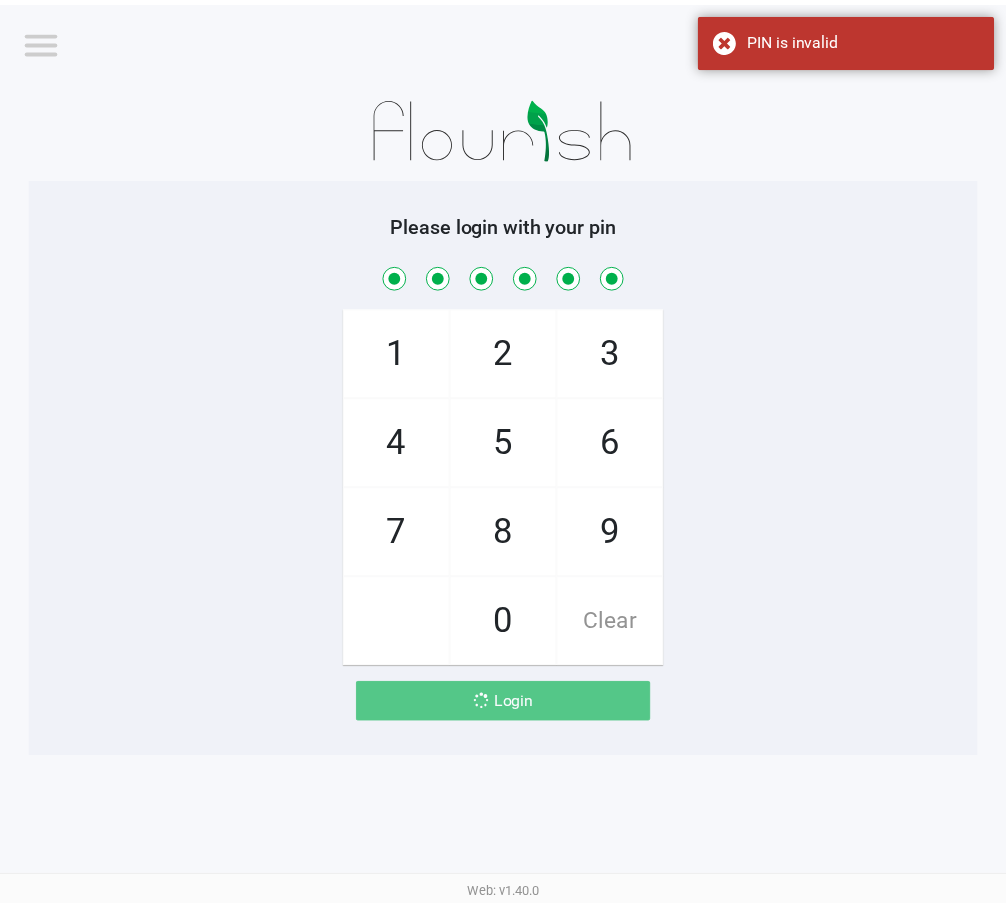 scroll, scrollTop: 0, scrollLeft: 0, axis: both 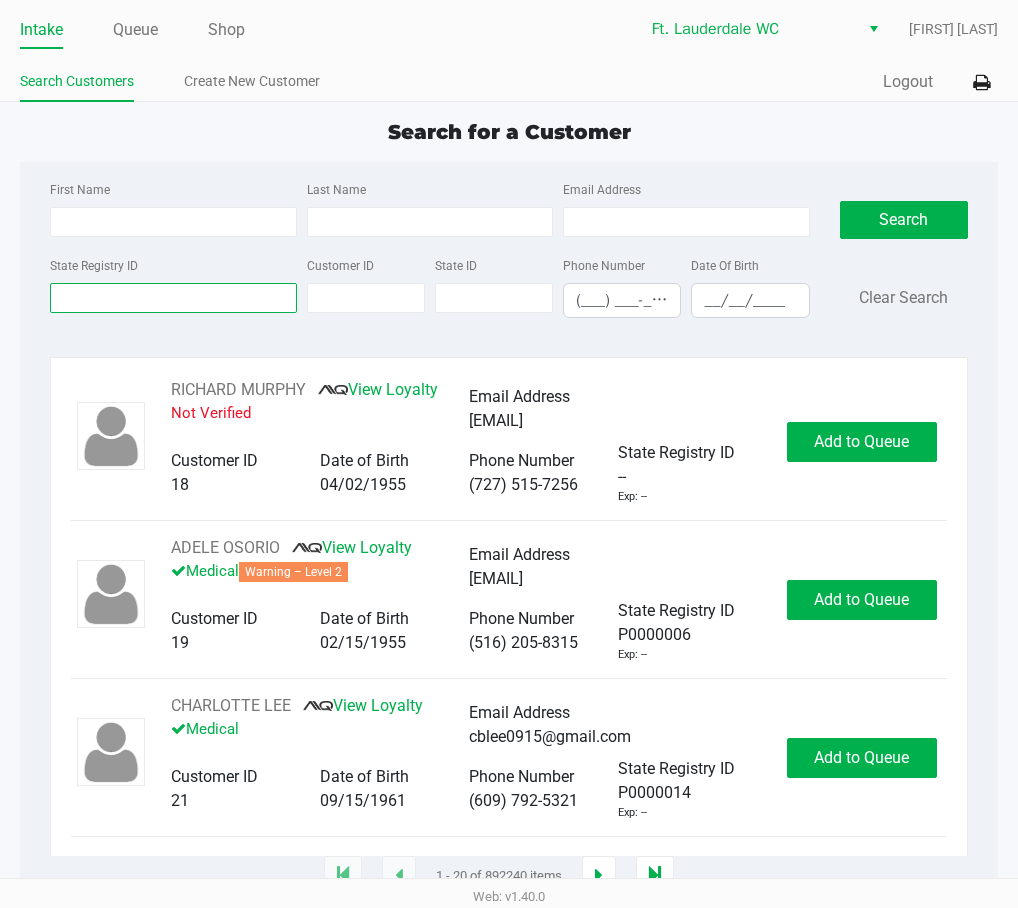 click on "State Registry ID" at bounding box center (173, 298) 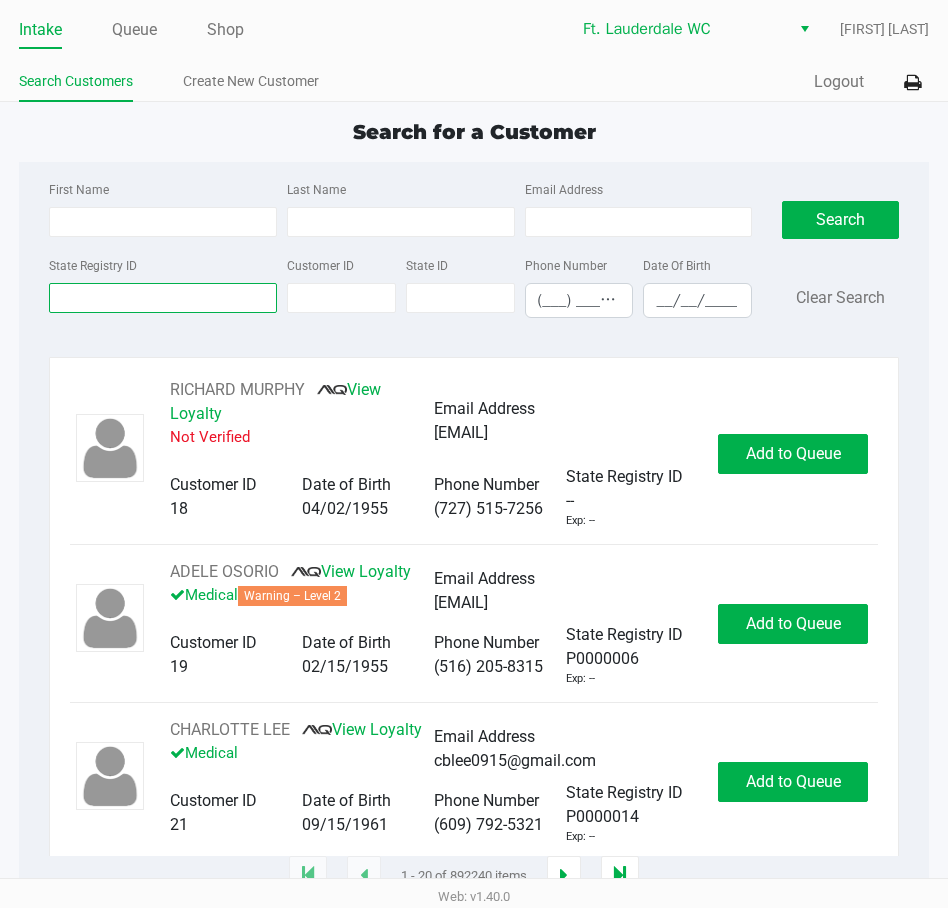 click on "State Registry ID" at bounding box center (163, 298) 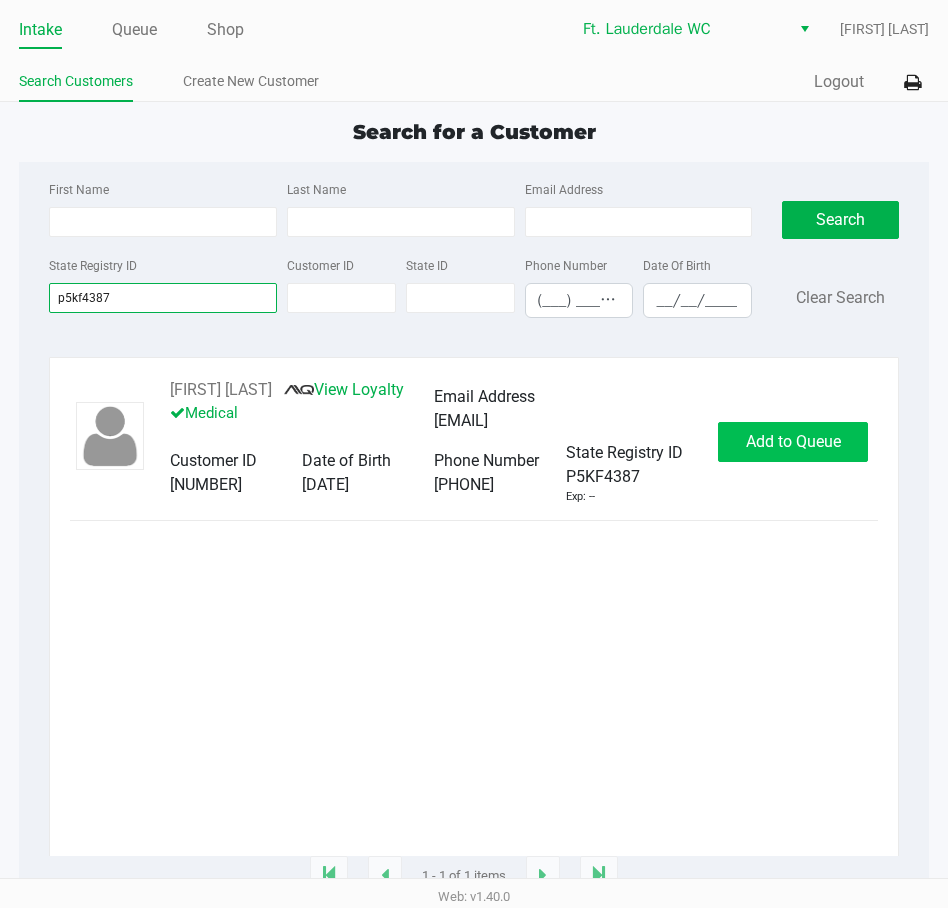 type on "p5kf4387" 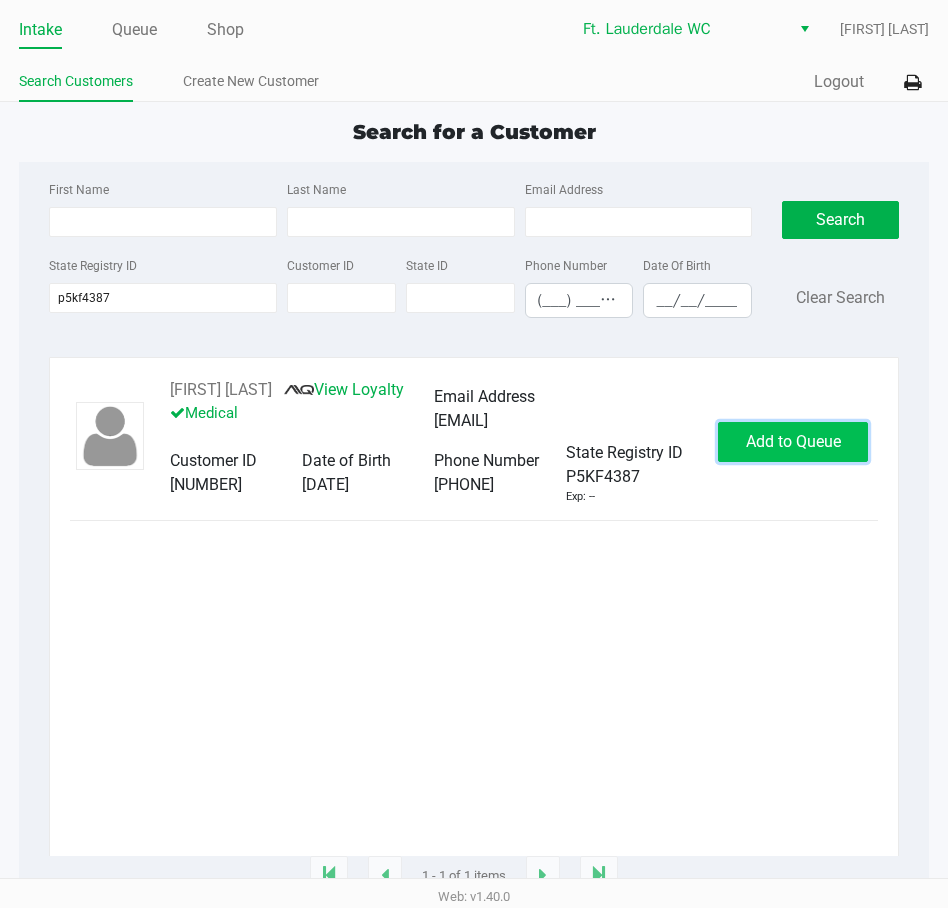 click on "Add to Queue" 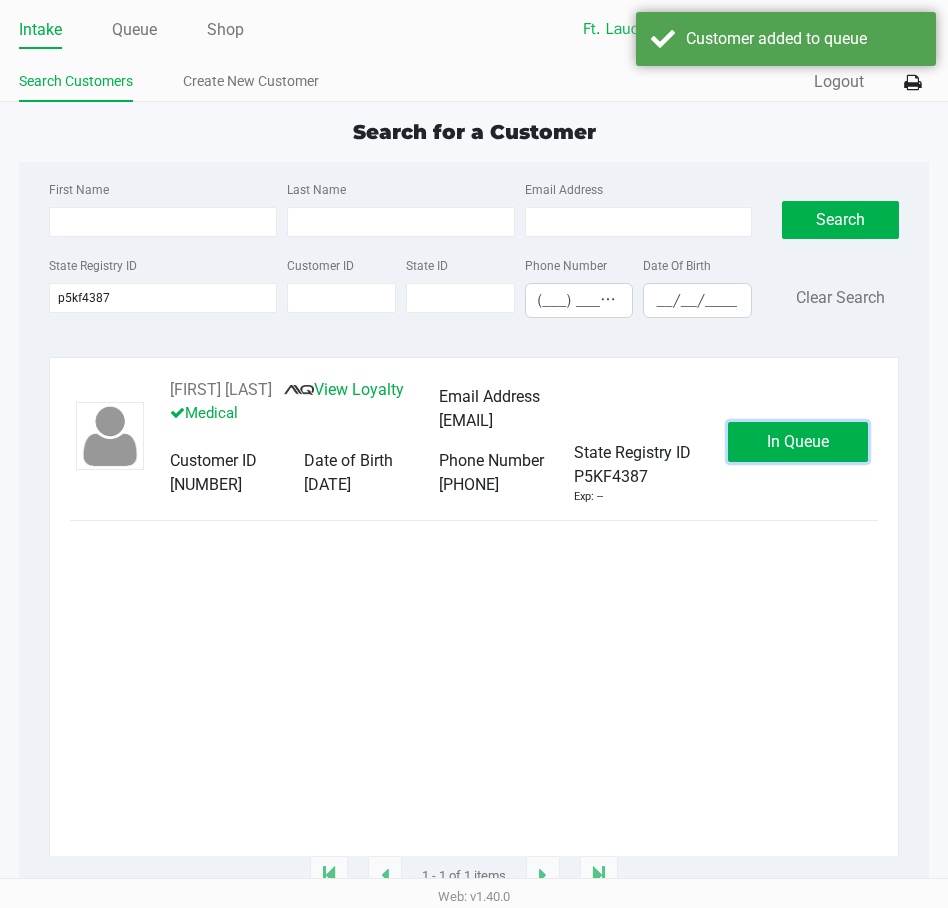 click on "In Queue" 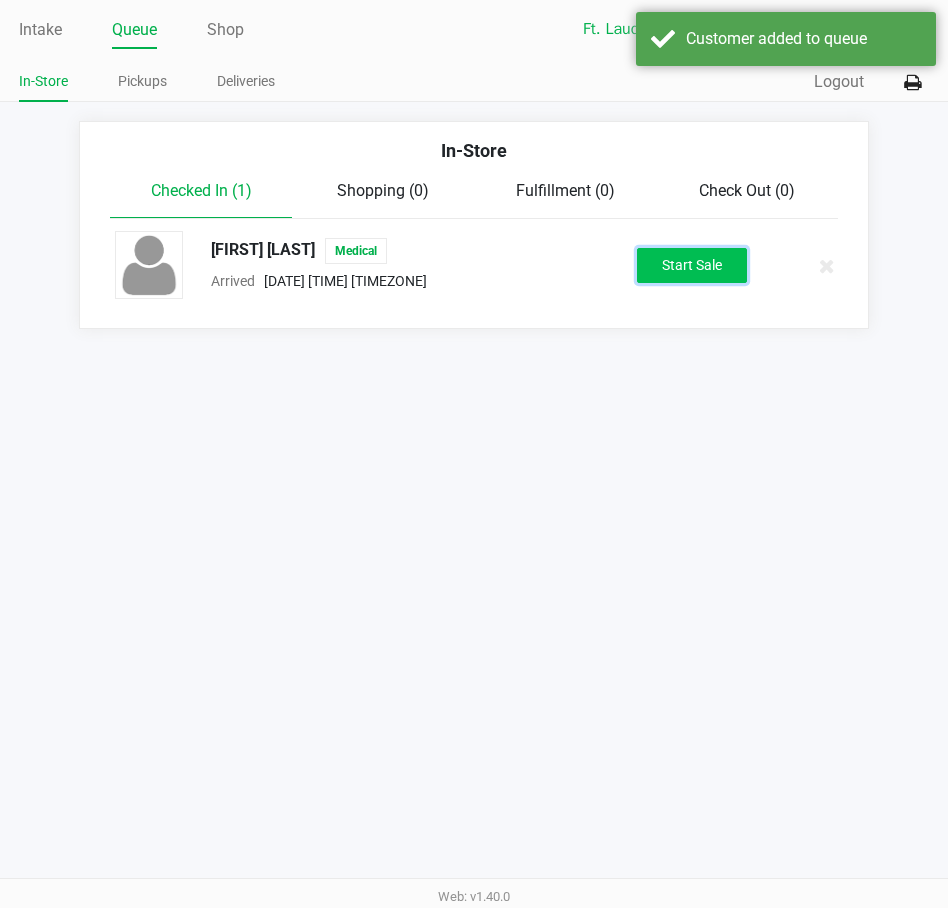 click on "Start Sale" 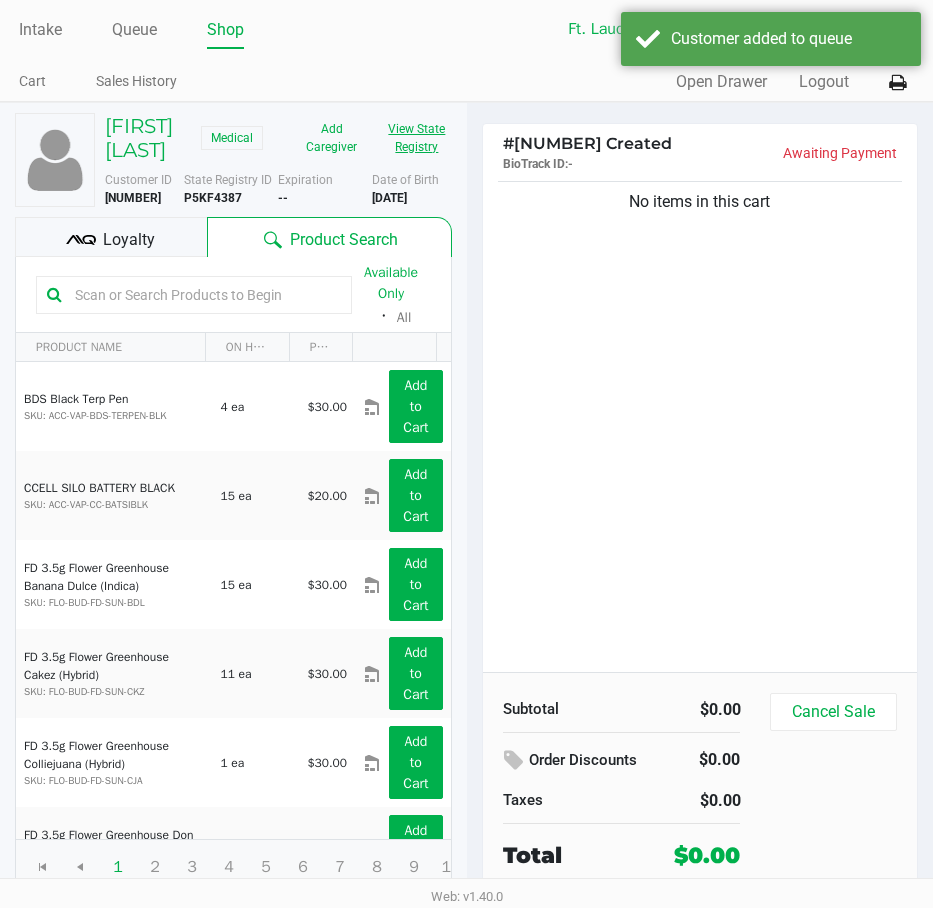 click on "View State Registry" 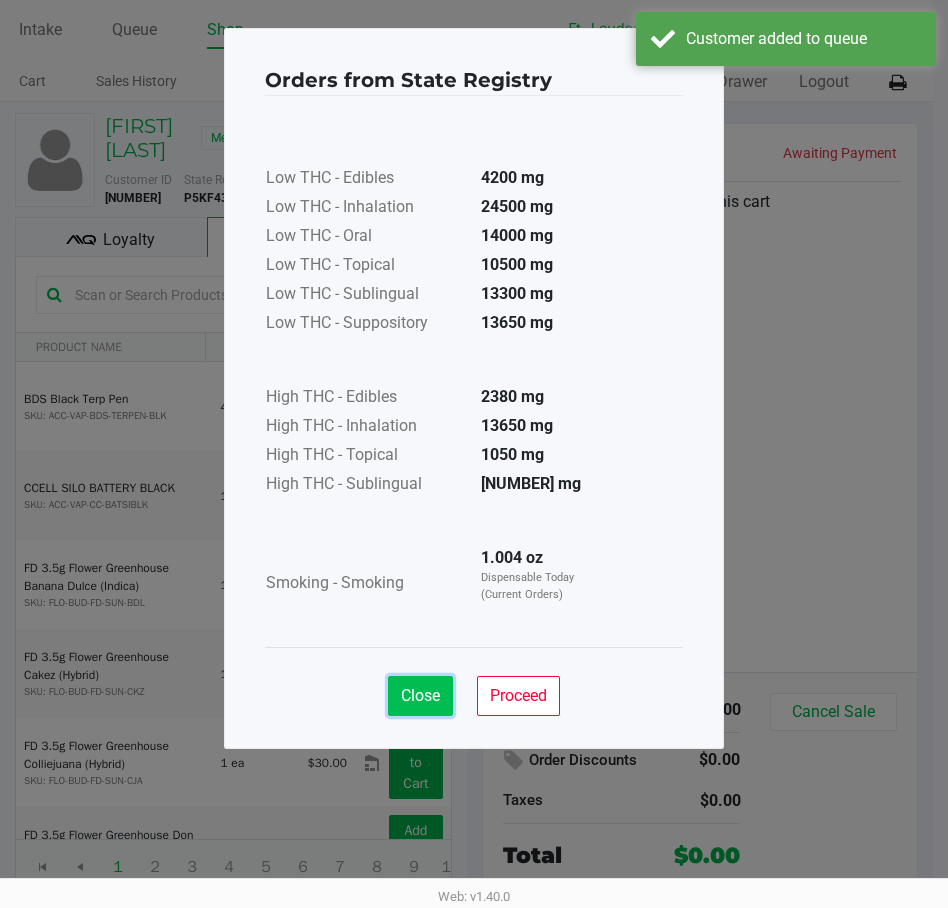 click on "Close" 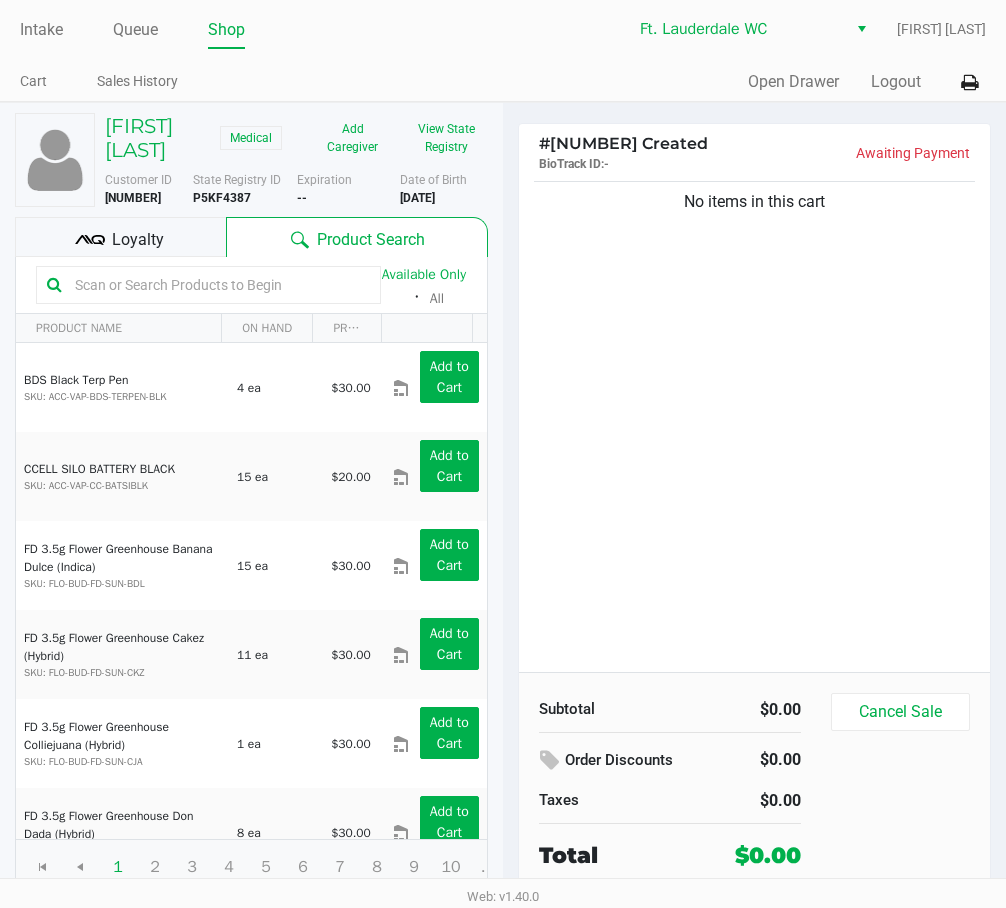 click on "No items in this cart" 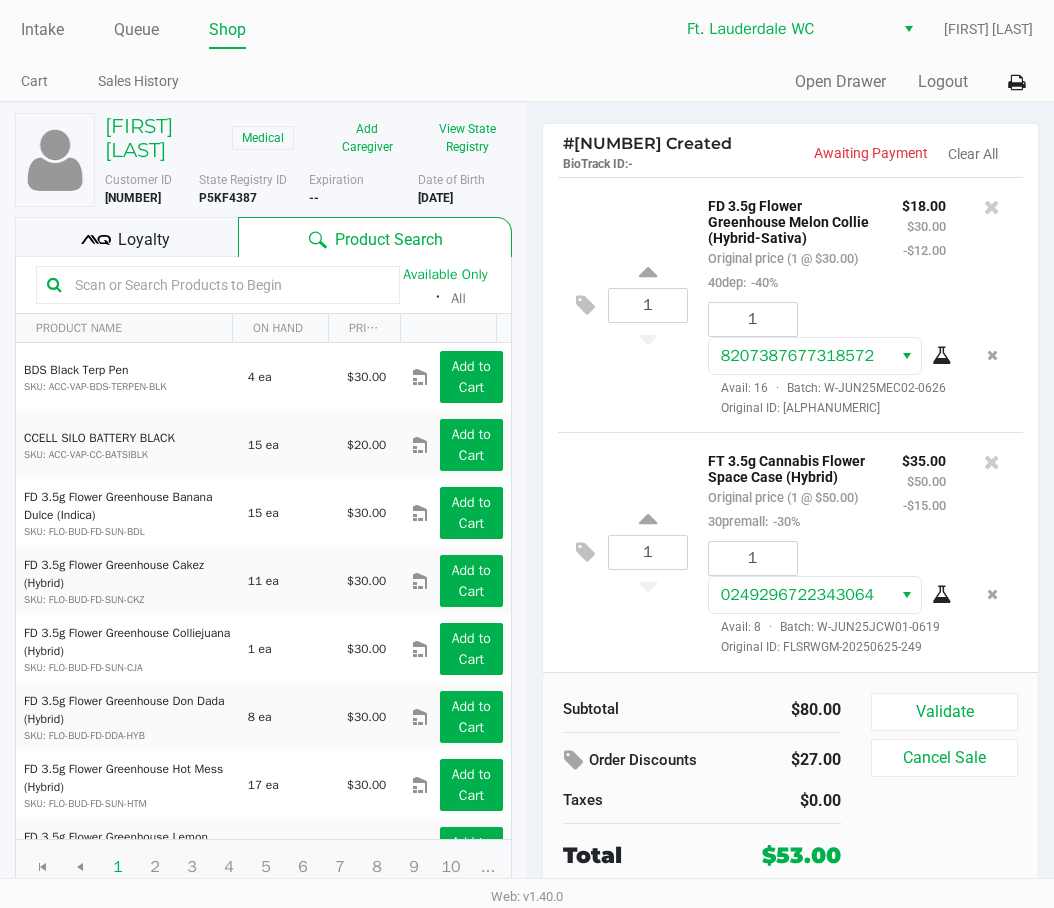 scroll, scrollTop: 117, scrollLeft: 0, axis: vertical 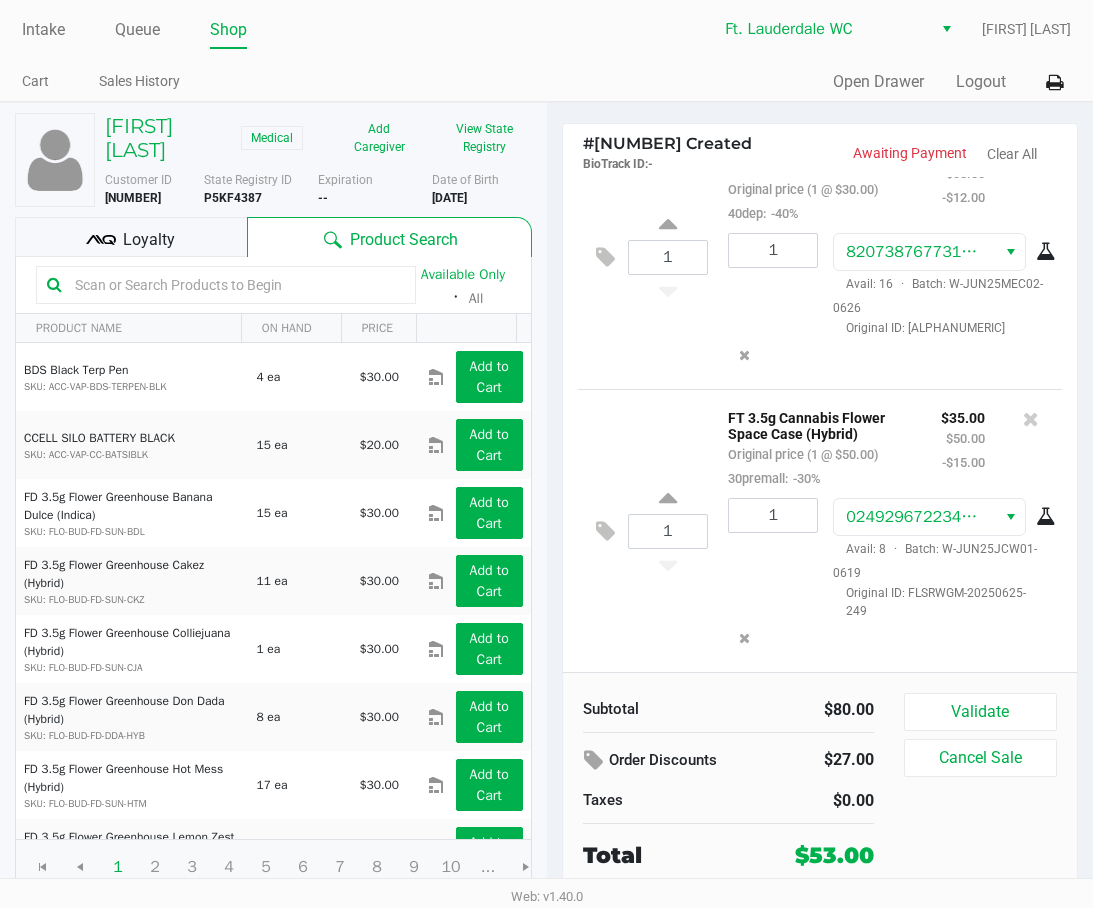 click on "Loyalty" 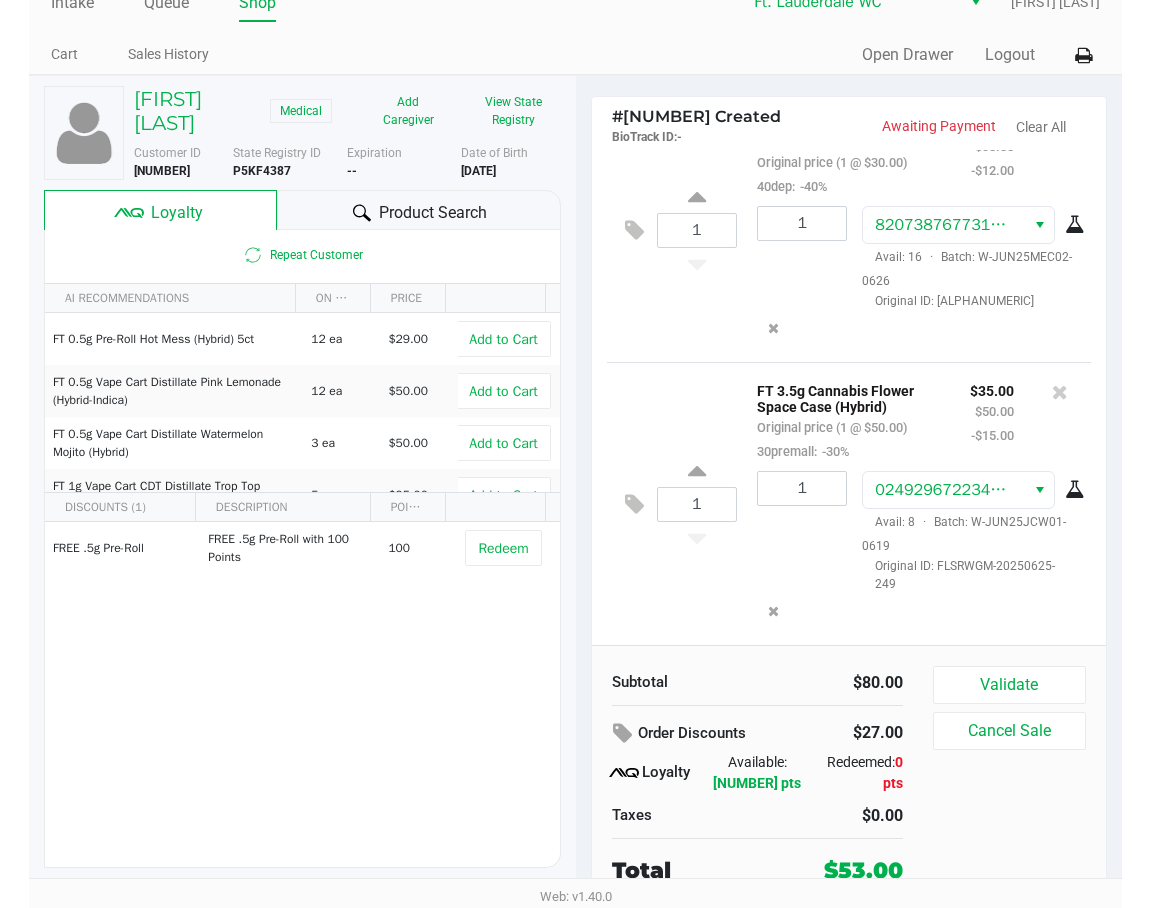 scroll, scrollTop: 21, scrollLeft: 0, axis: vertical 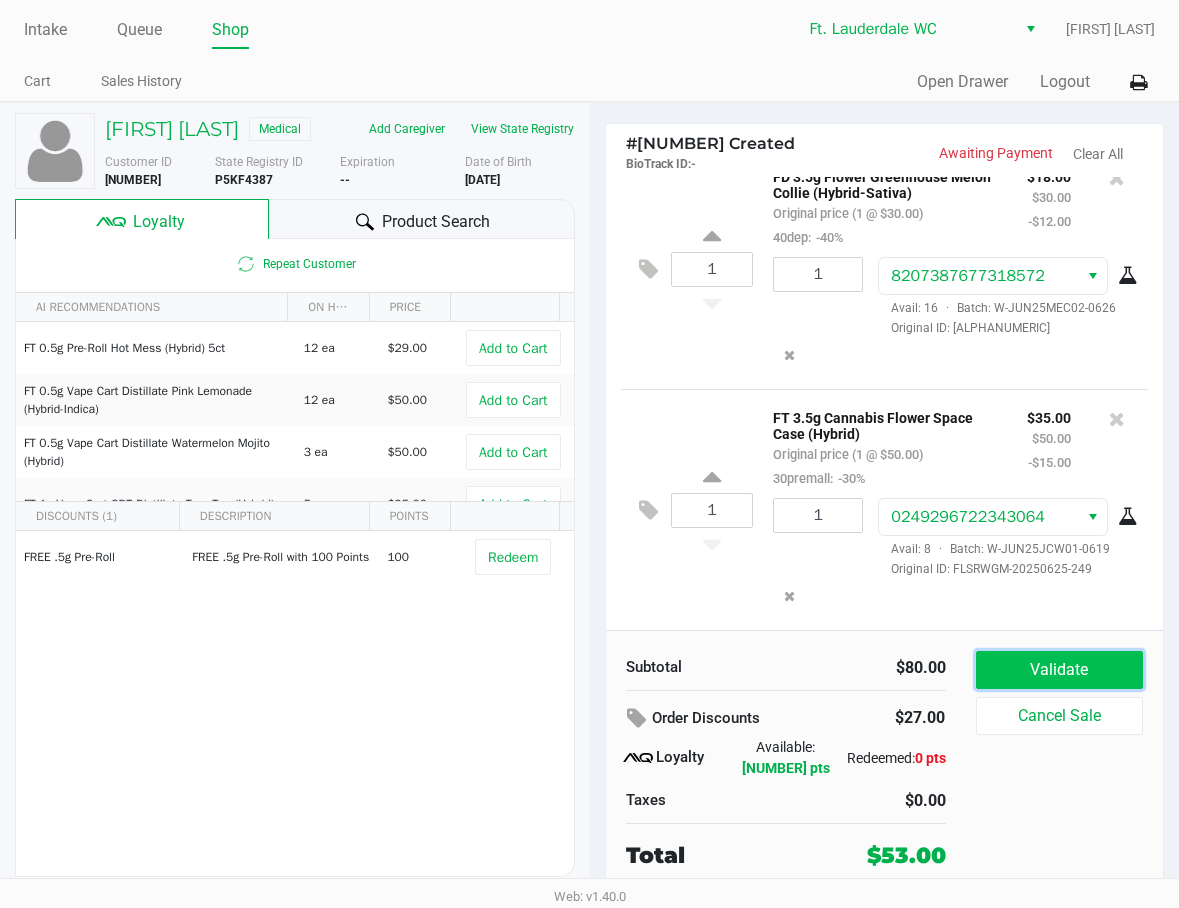 click on "Validate" 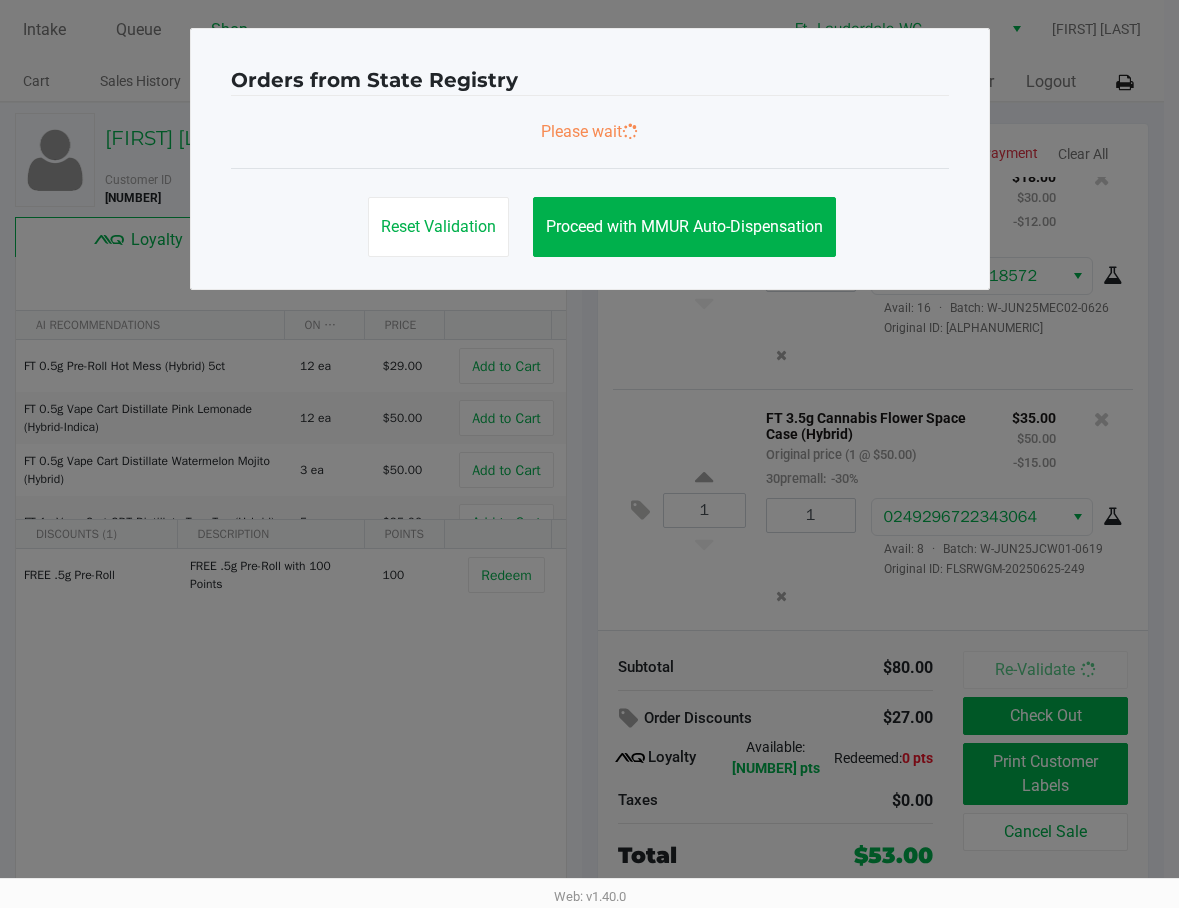 scroll, scrollTop: 0, scrollLeft: 0, axis: both 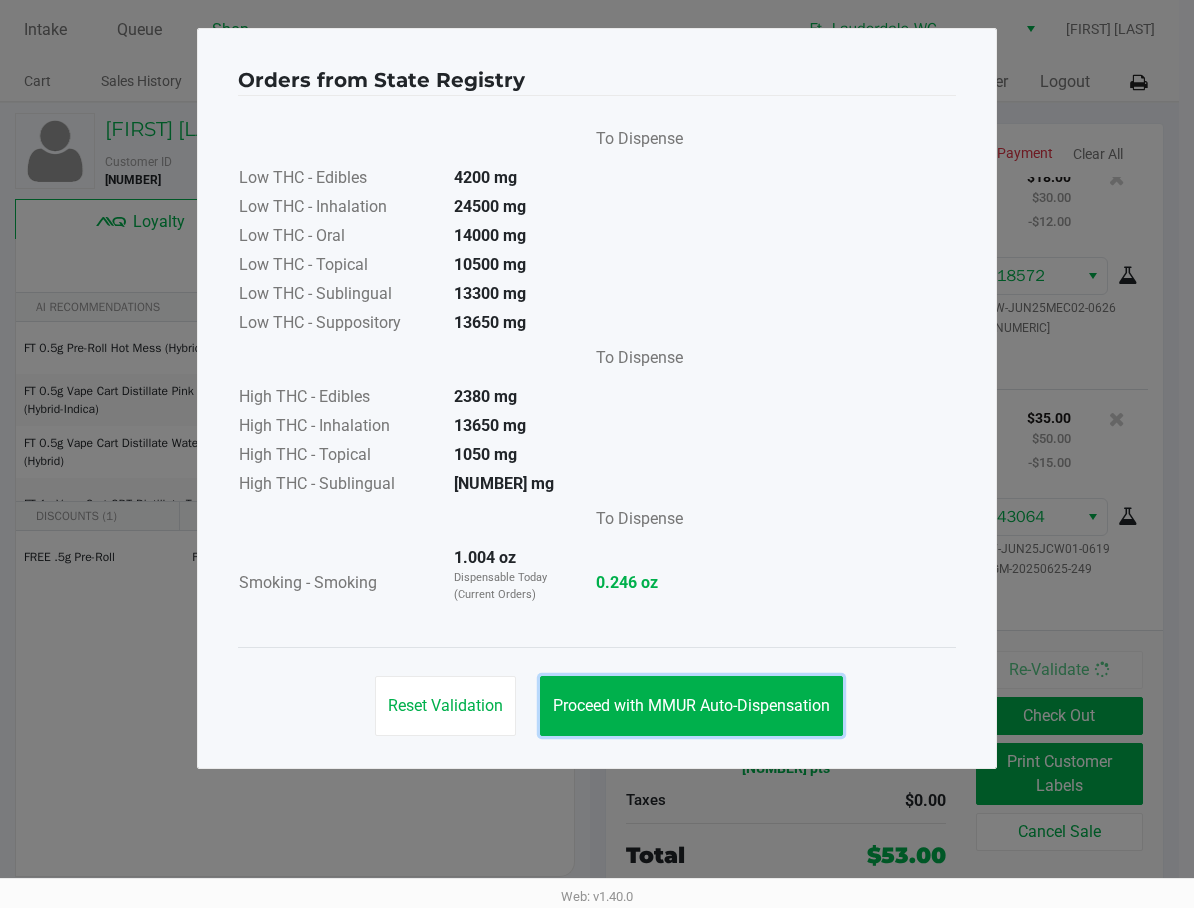 drag, startPoint x: 803, startPoint y: 724, endPoint x: 865, endPoint y: 744, distance: 65.14599 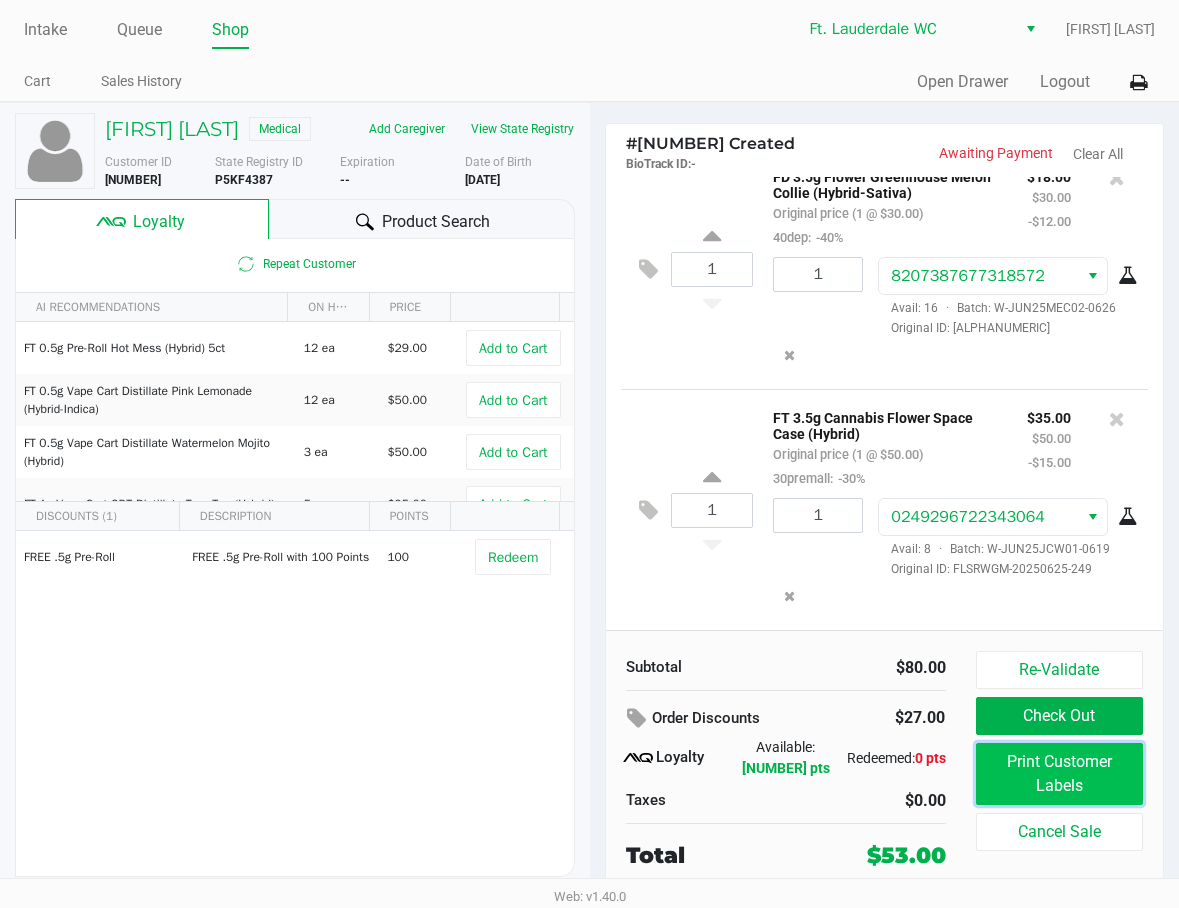 click on "Print Customer Labels" 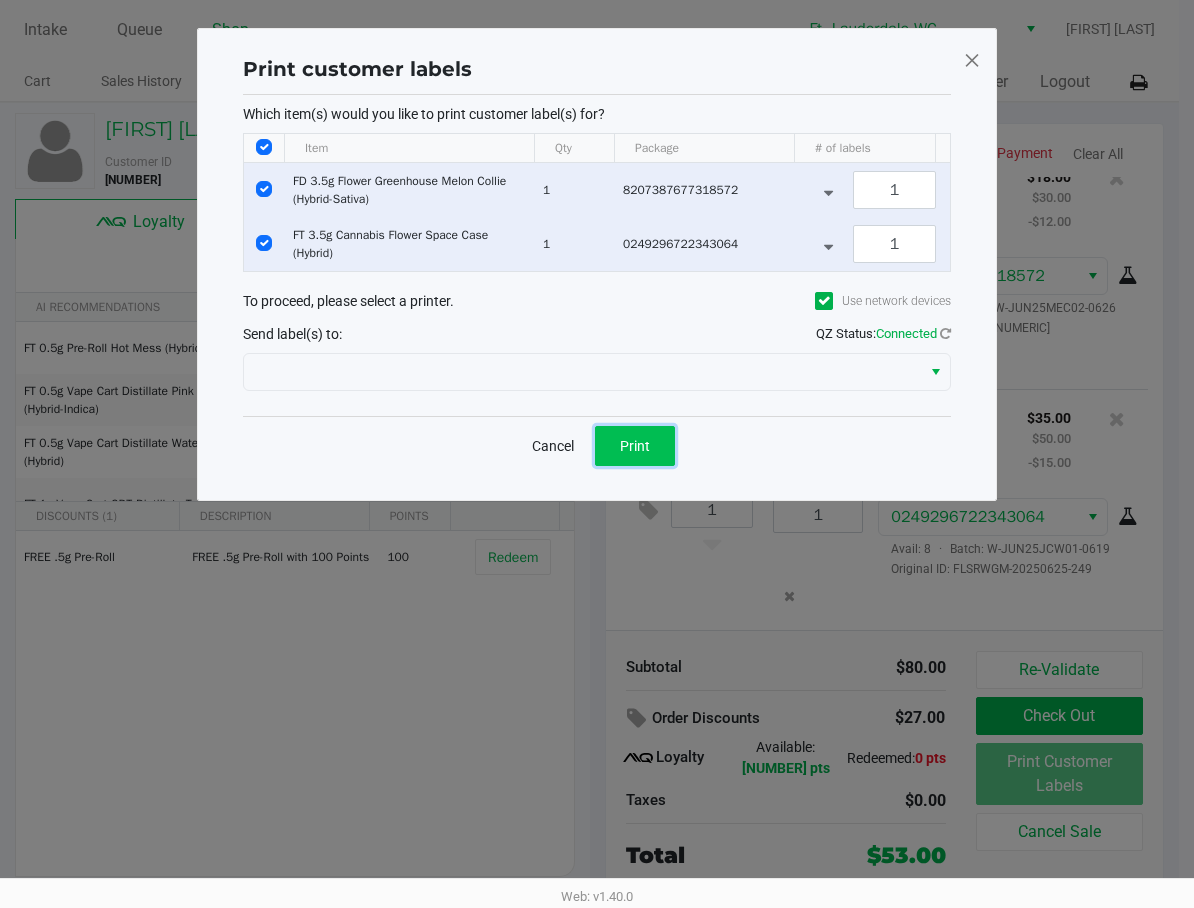 click on "Print" 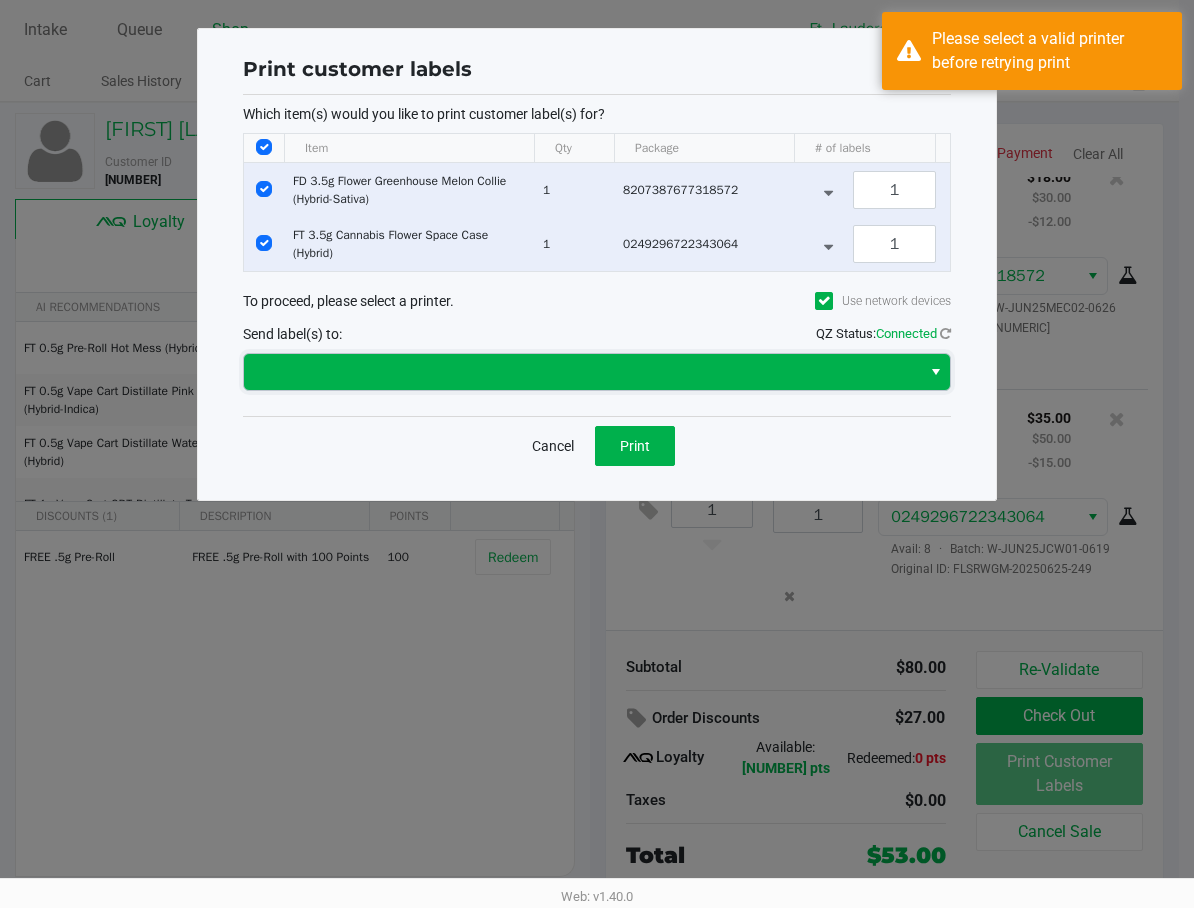 click at bounding box center (582, 372) 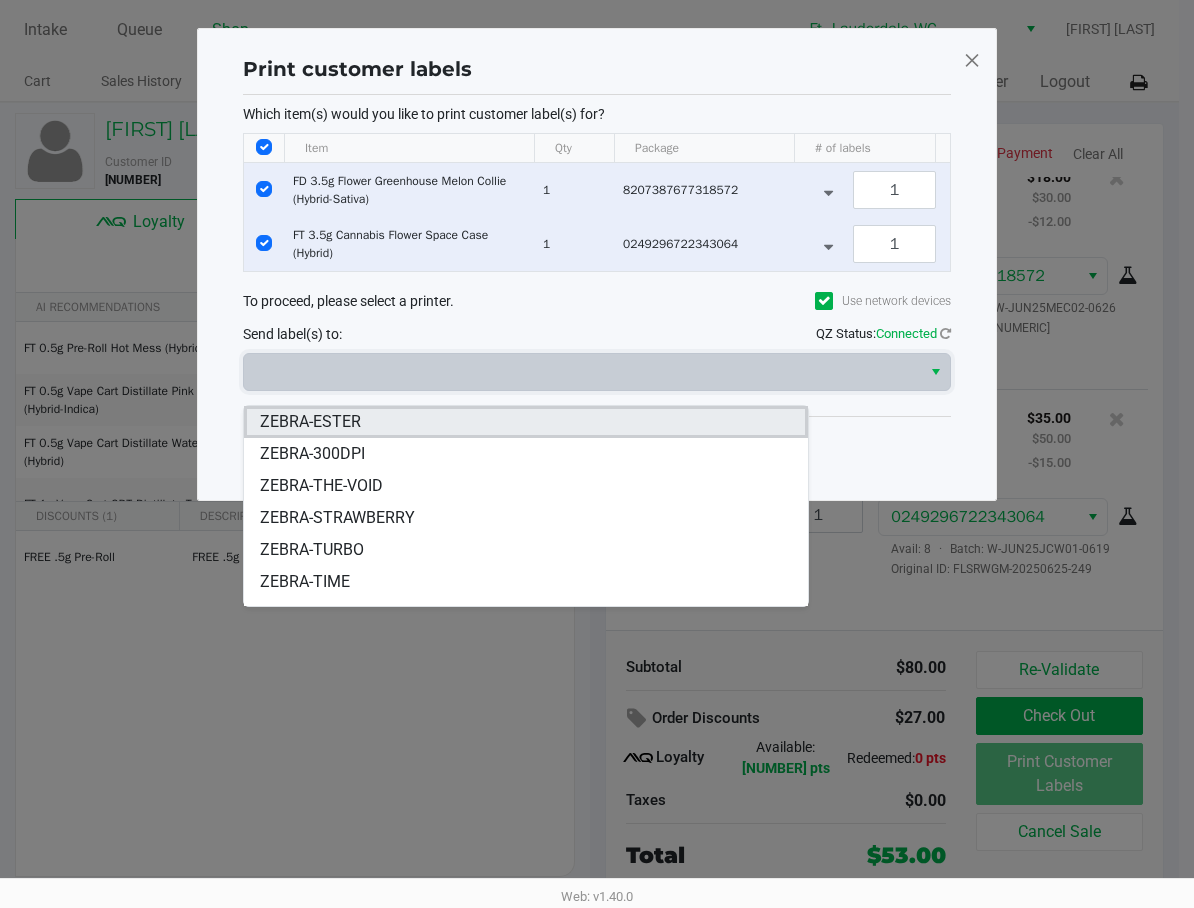 click on "ZEBRA-ESTER" at bounding box center [526, 422] 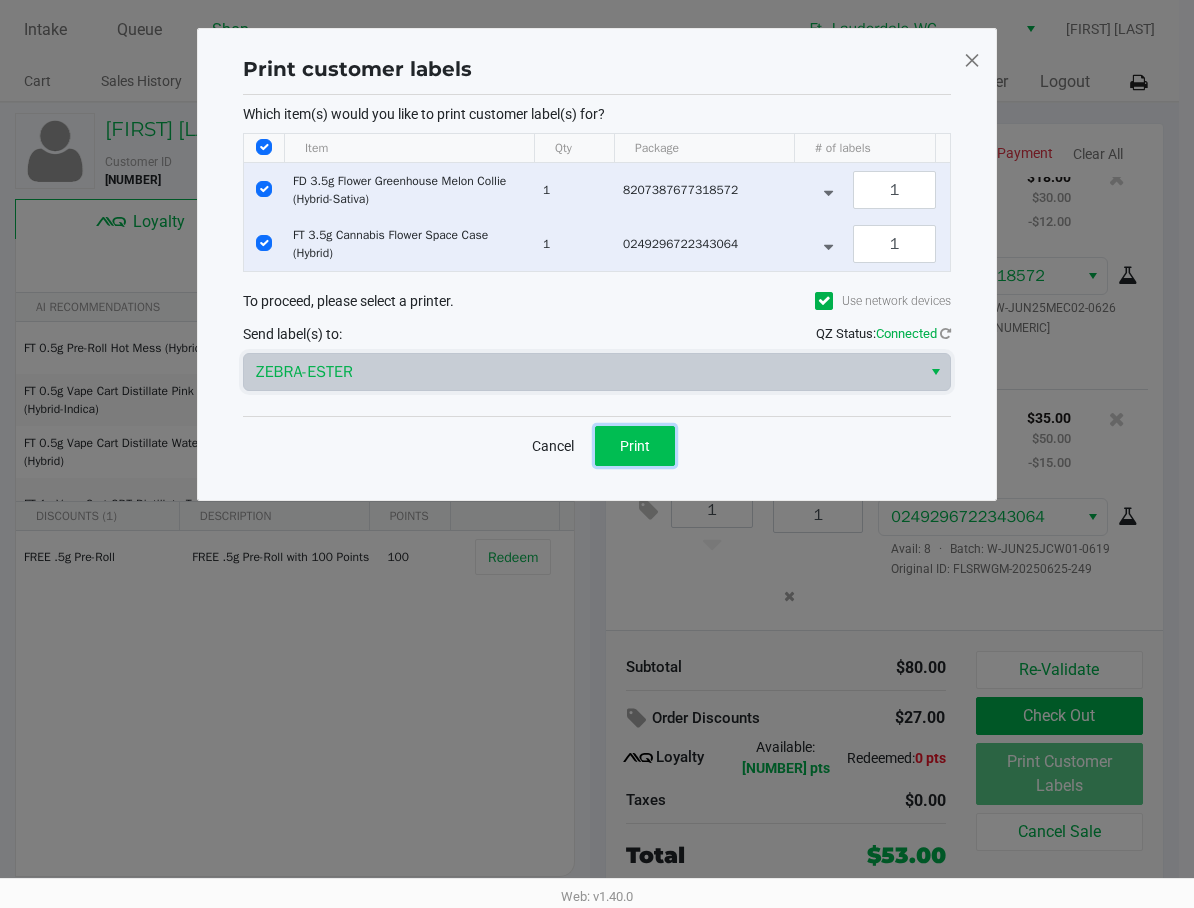 click on "Print" 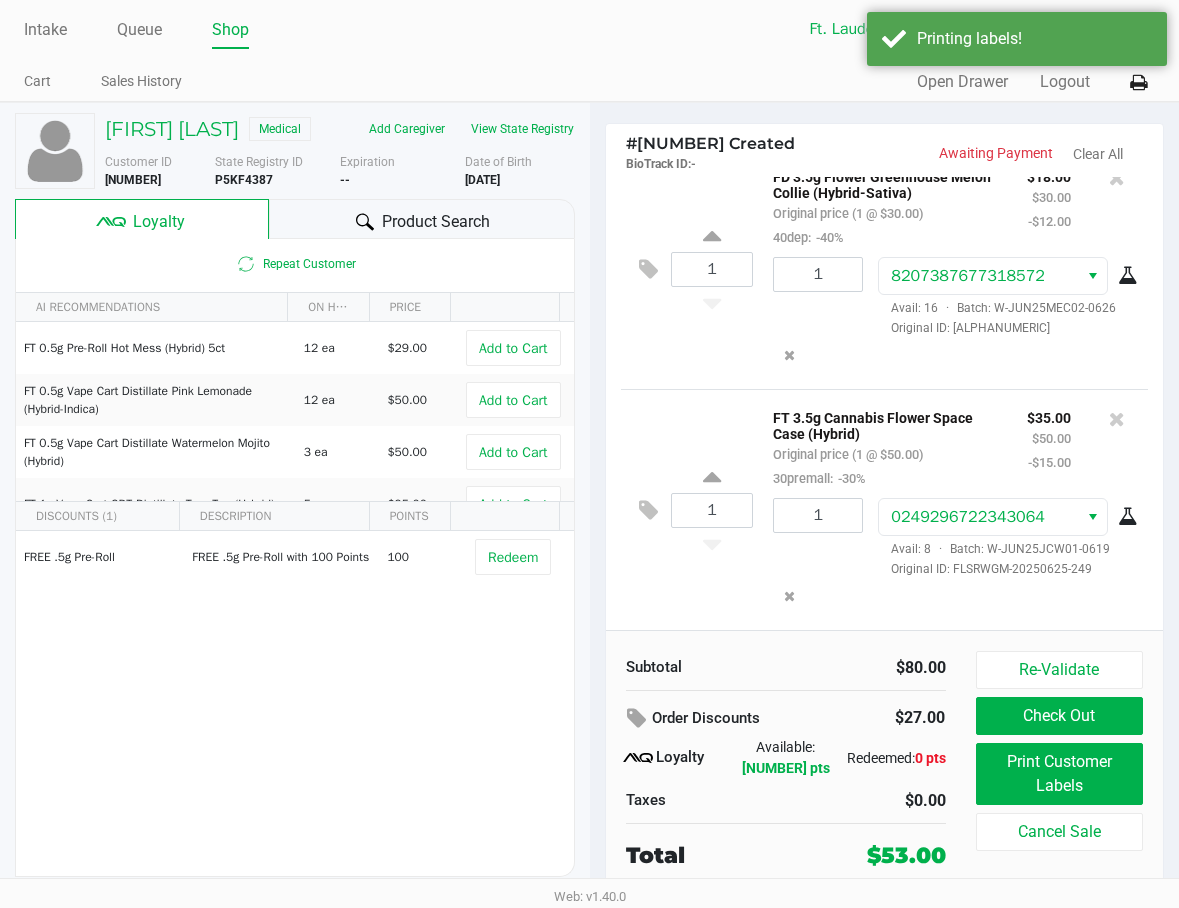 scroll, scrollTop: 3, scrollLeft: 0, axis: vertical 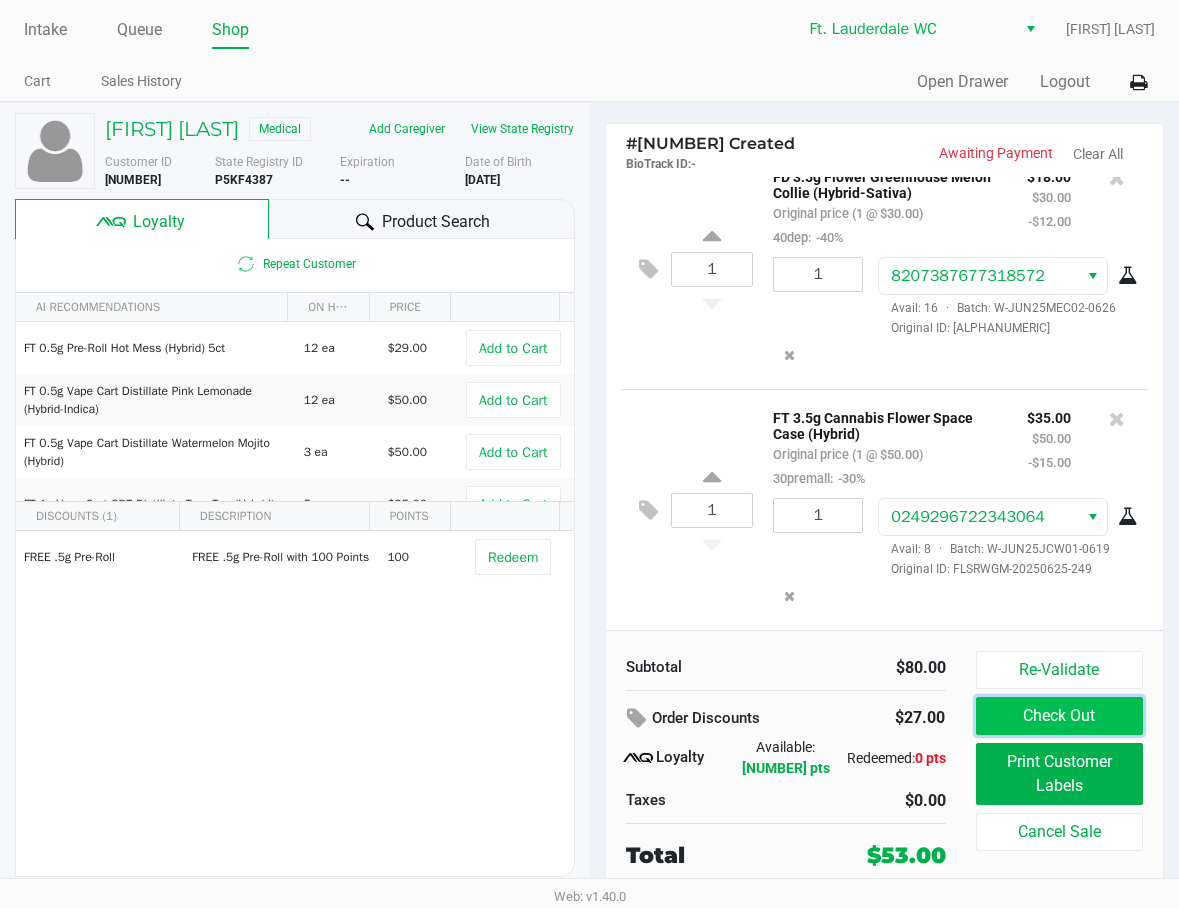 click on "Check Out" 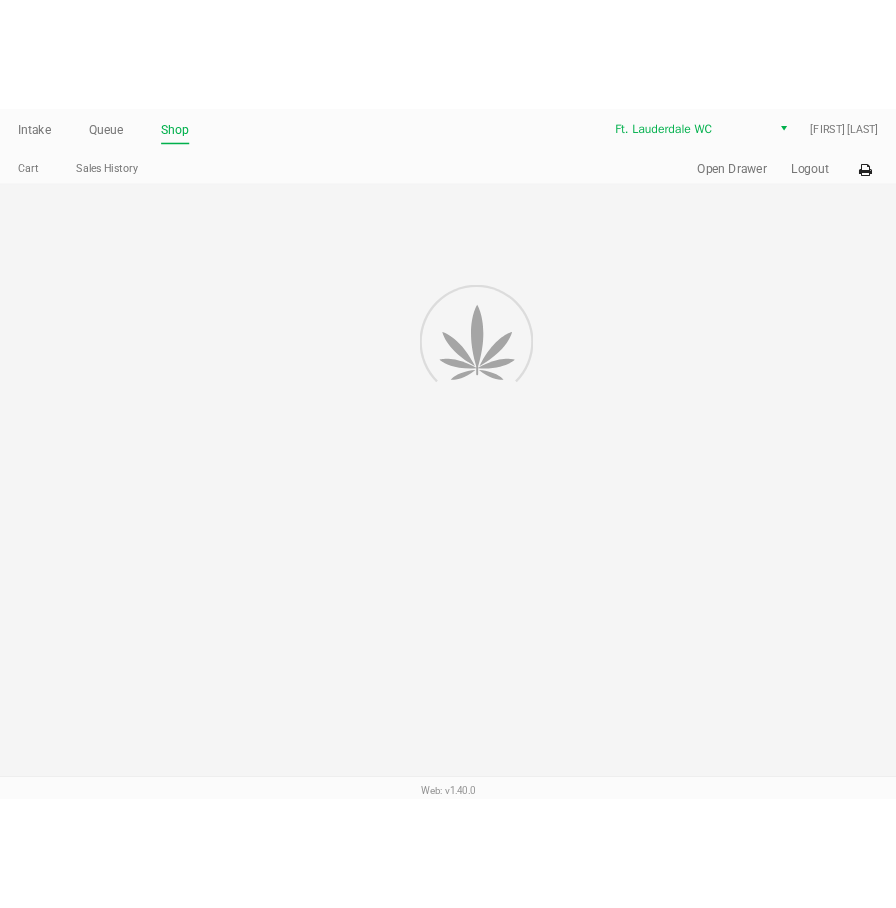 scroll, scrollTop: 0, scrollLeft: 0, axis: both 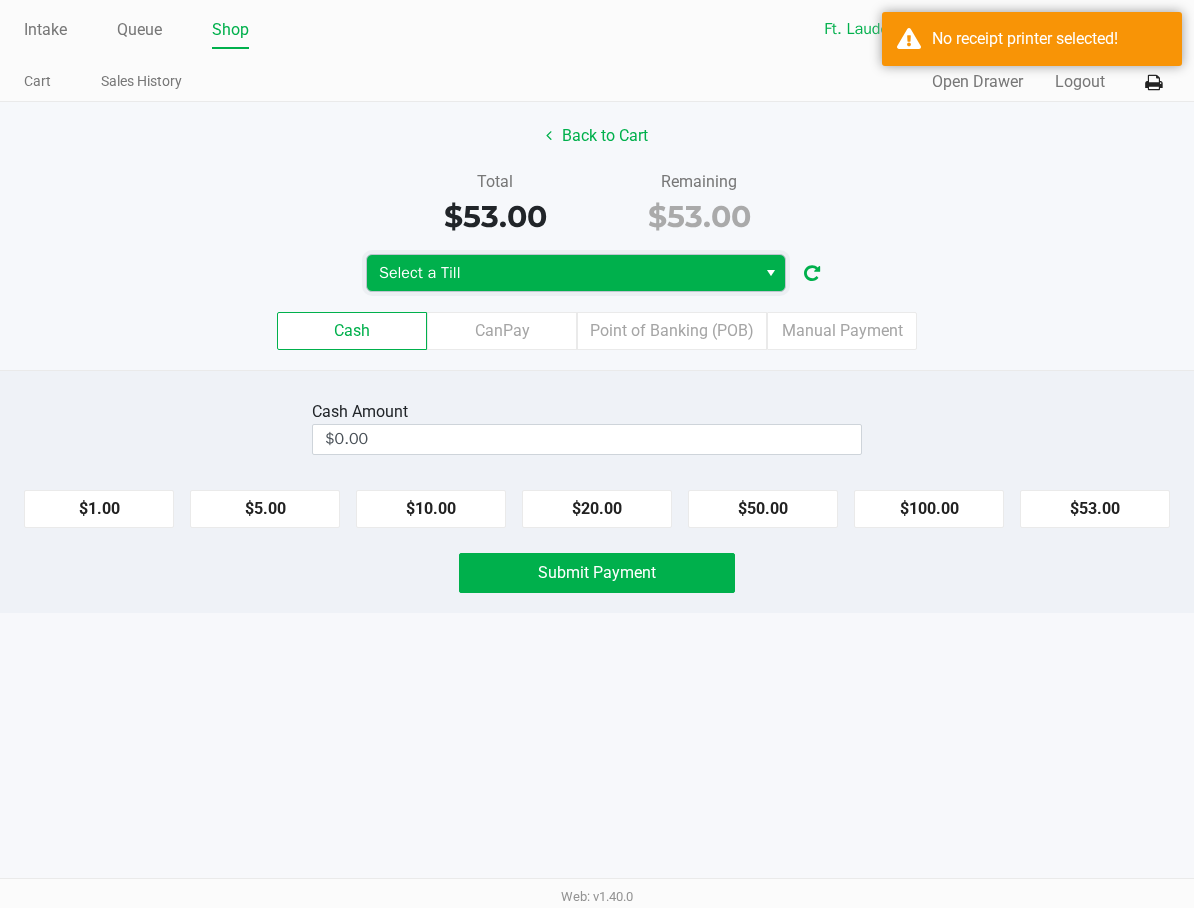 click on "Select a Till" at bounding box center [561, 273] 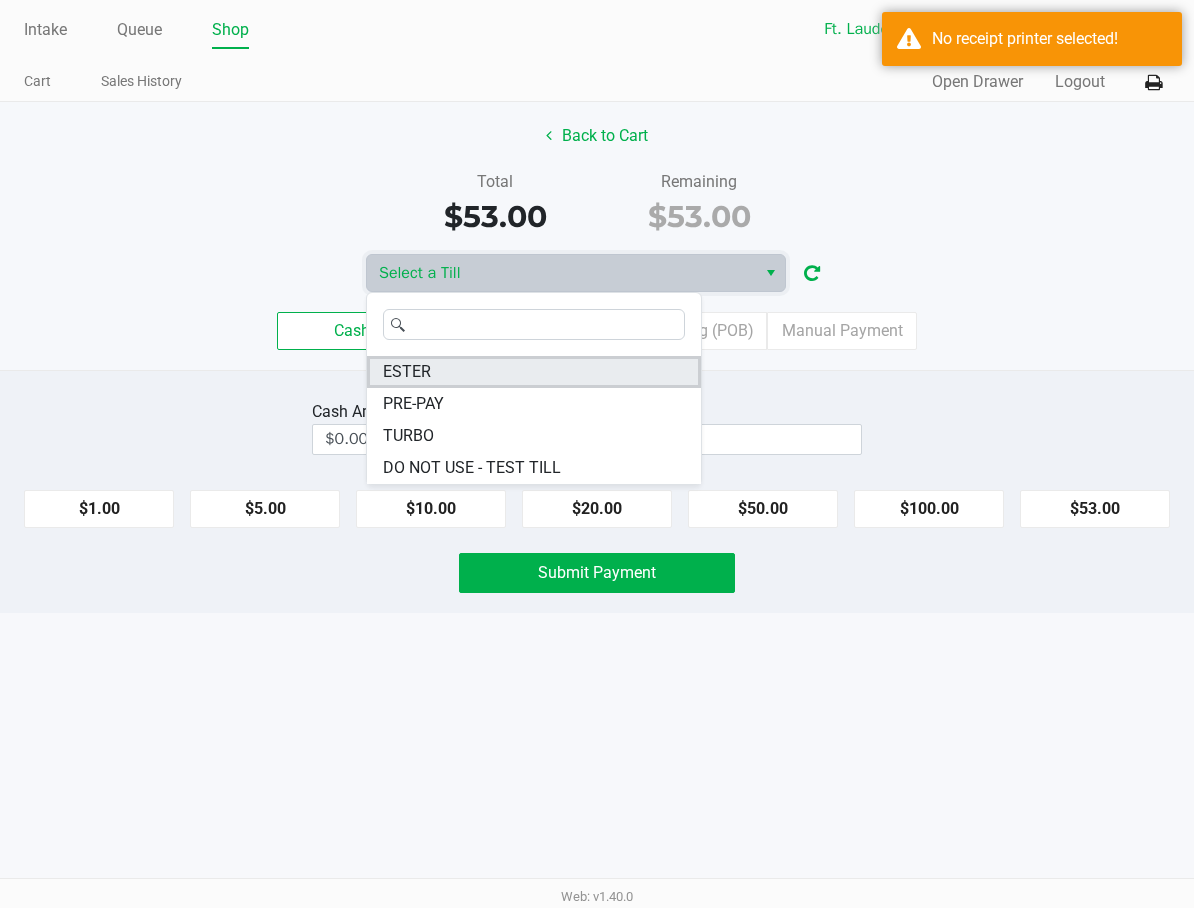 click on "ESTER" at bounding box center (534, 372) 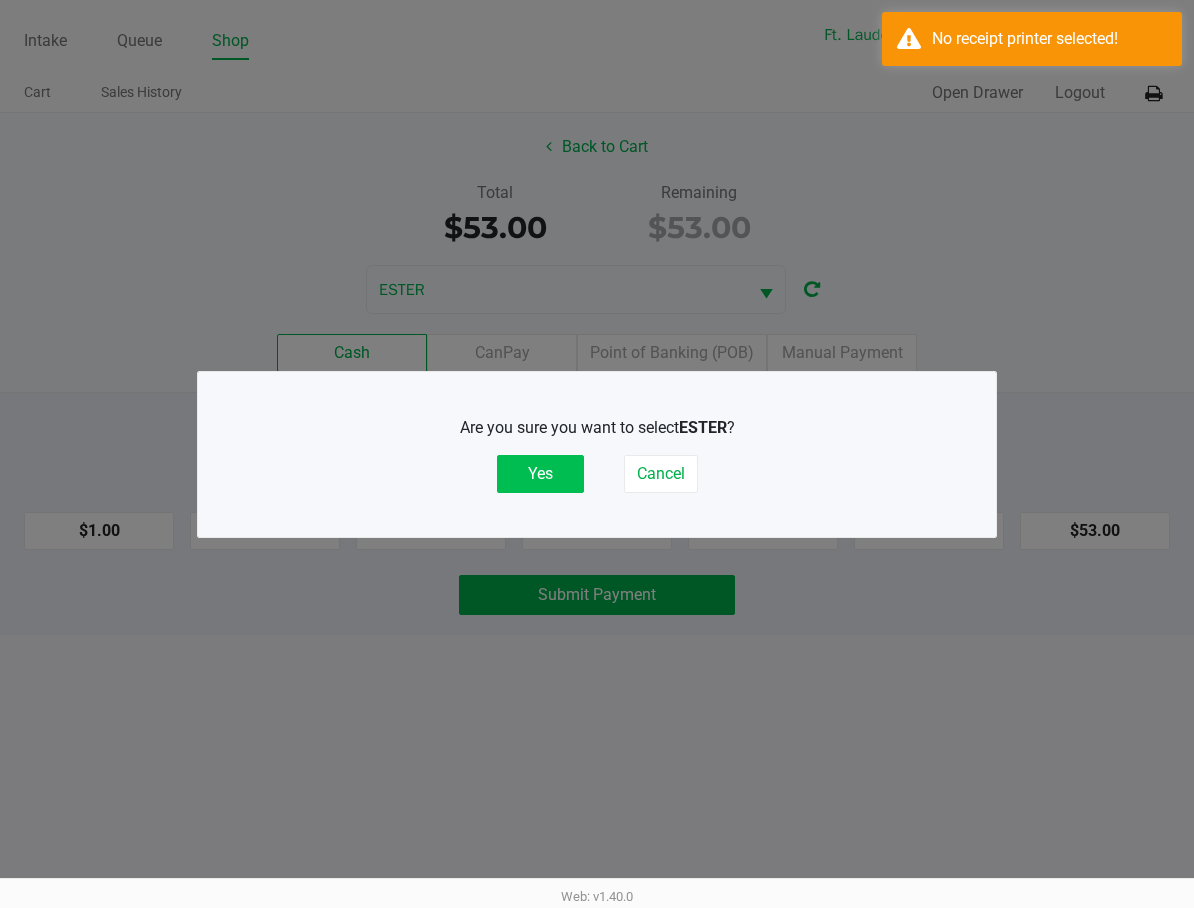 click on "Yes" 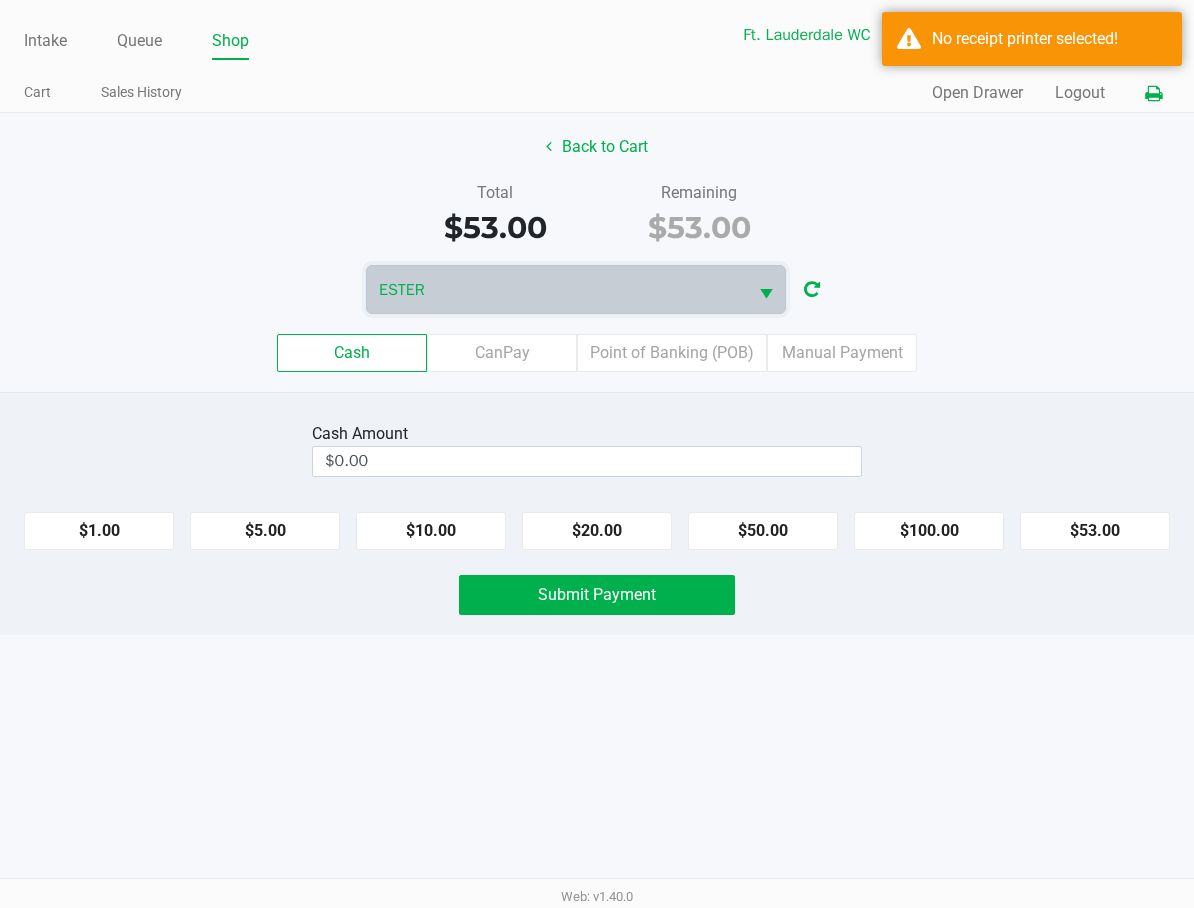 click 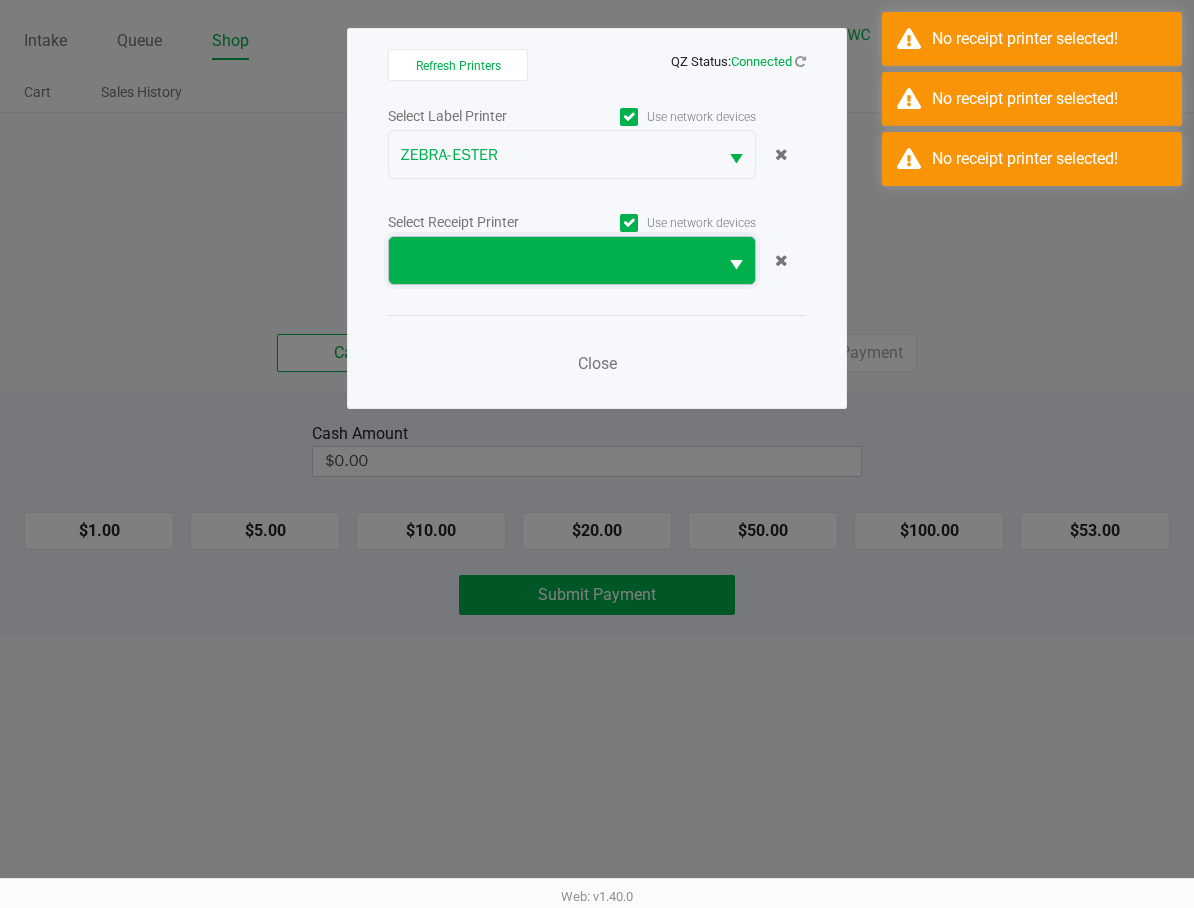 click at bounding box center (553, 260) 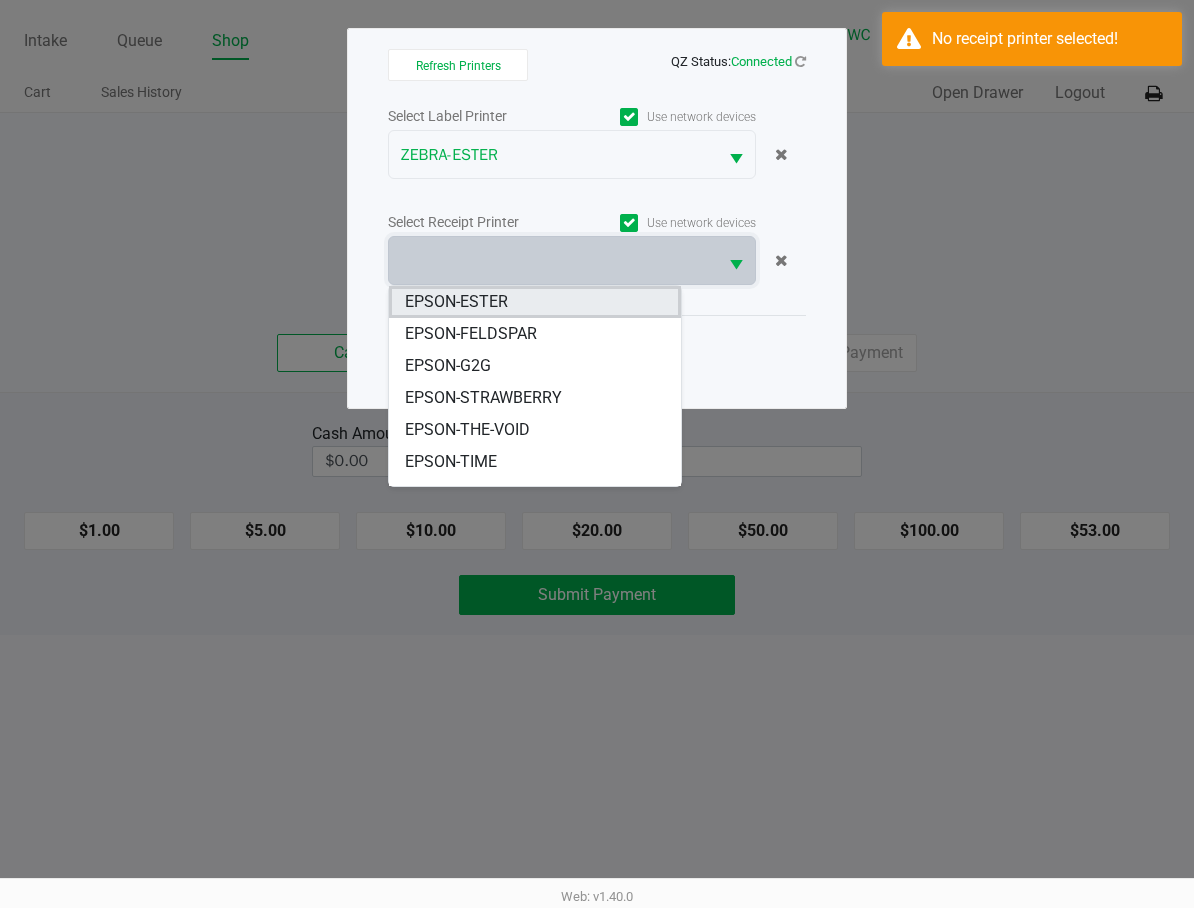 click on "EPSON-ESTER" at bounding box center [535, 302] 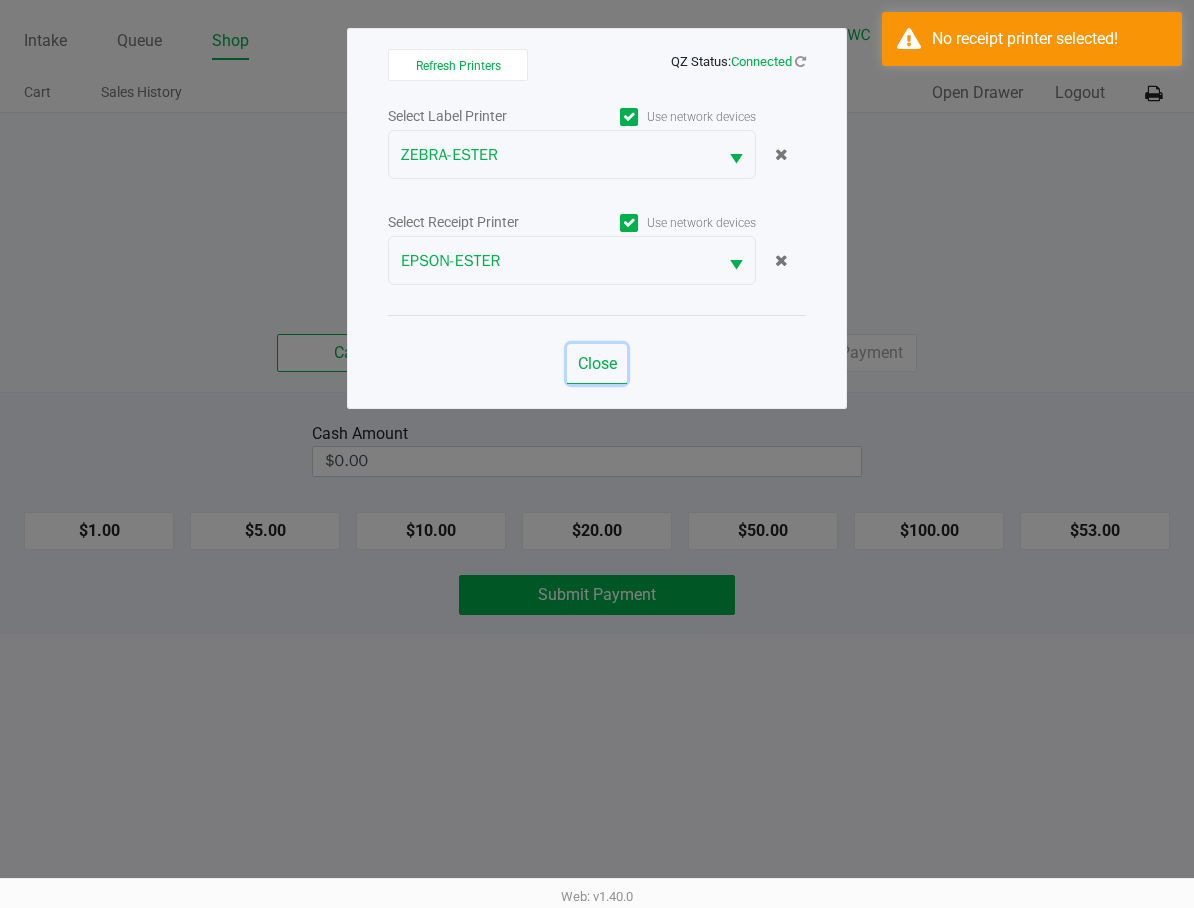 drag, startPoint x: 608, startPoint y: 360, endPoint x: 1020, endPoint y: 499, distance: 434.81604 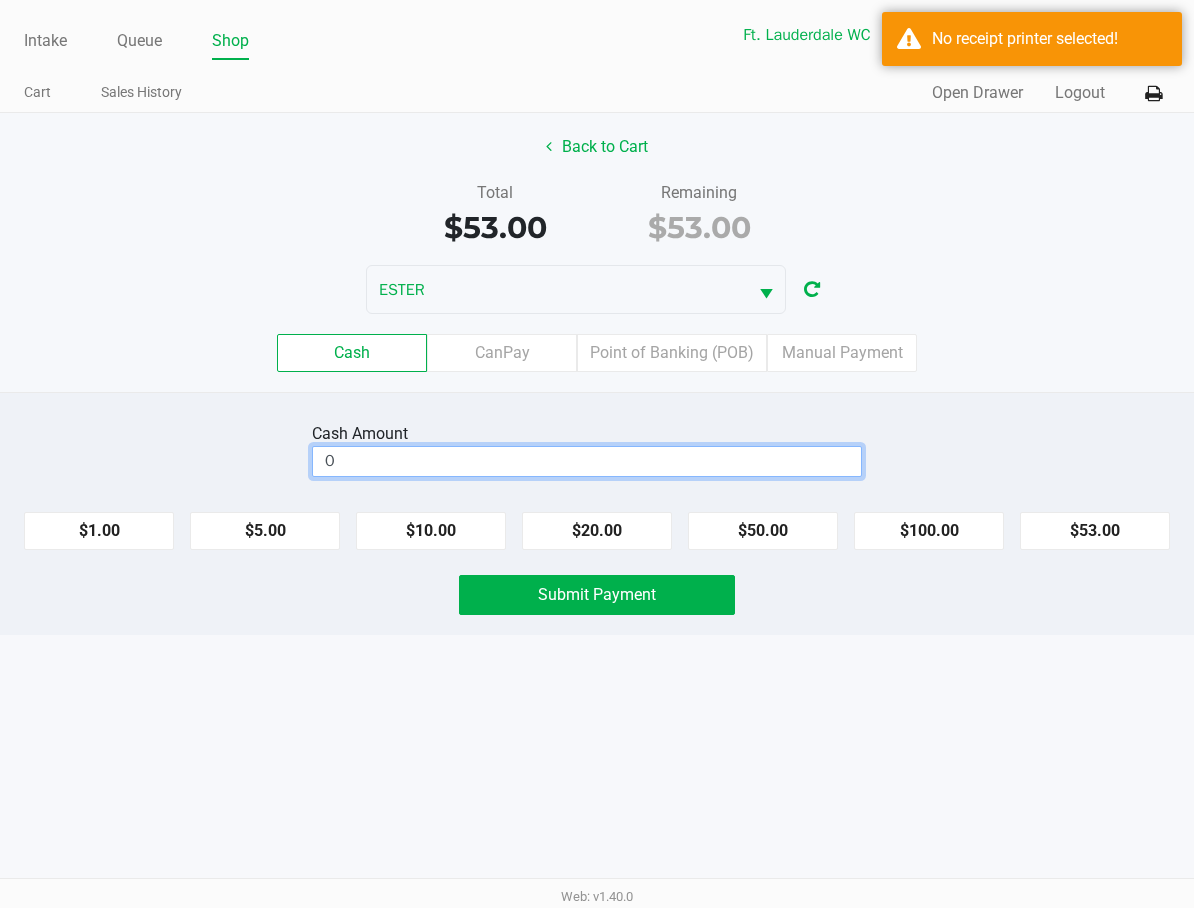 click on "0" at bounding box center (587, 461) 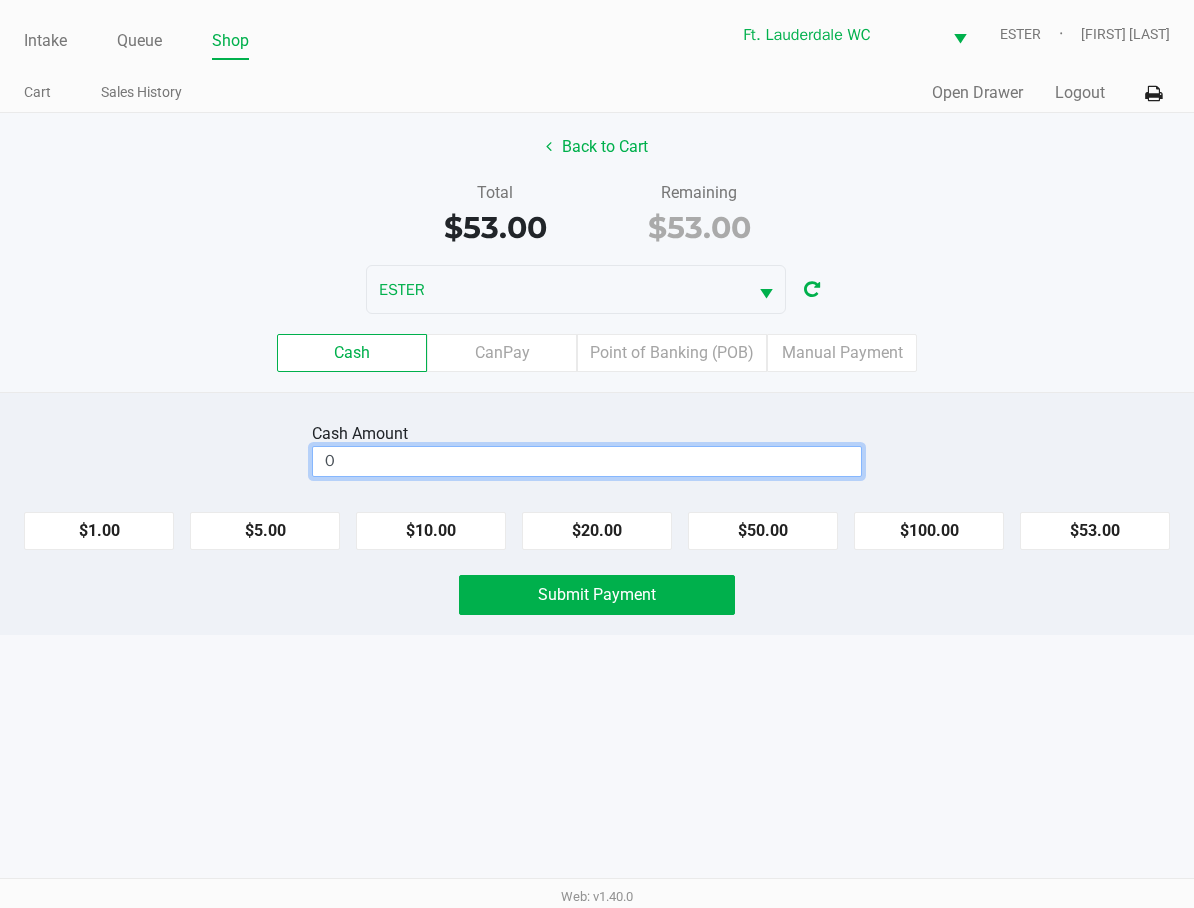 click on "0" at bounding box center [587, 461] 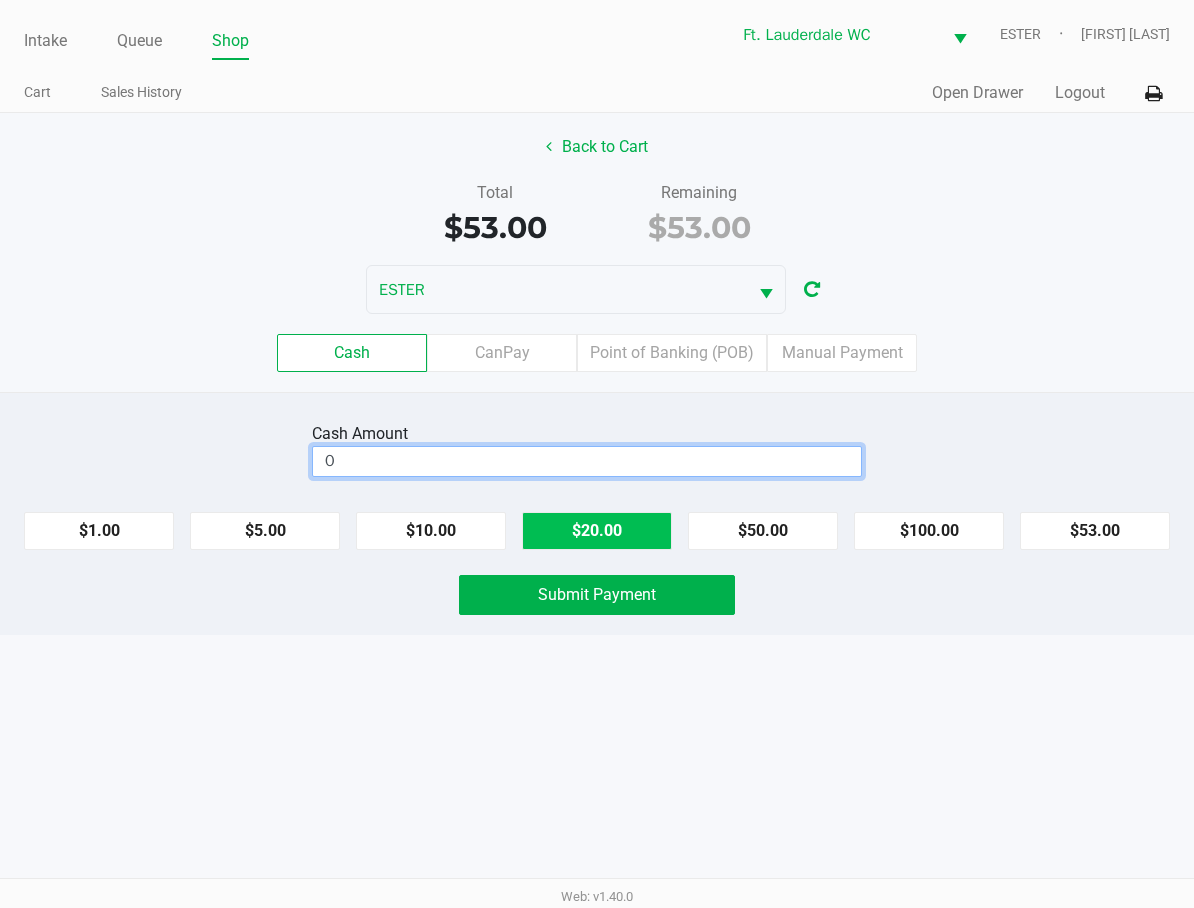 click on "$20.00" 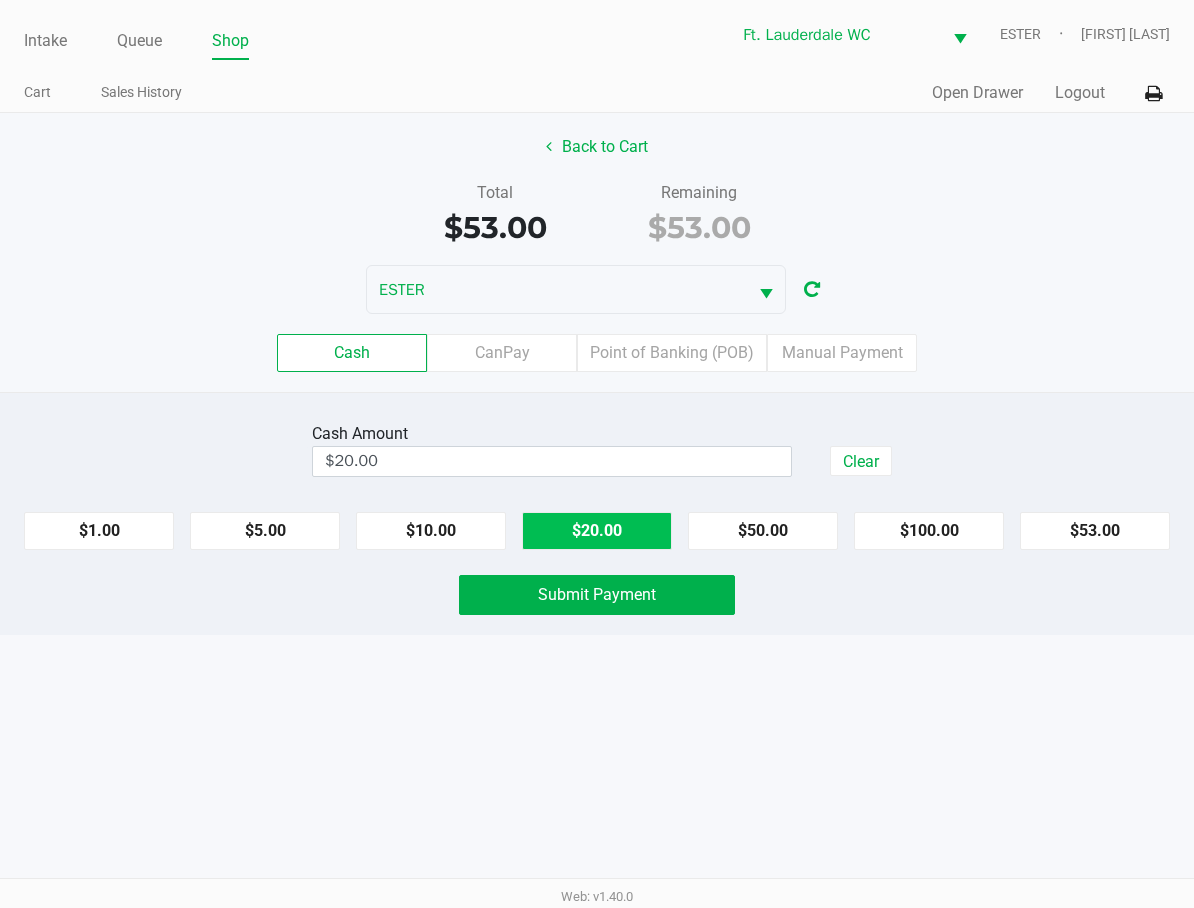 click on "$20.00" 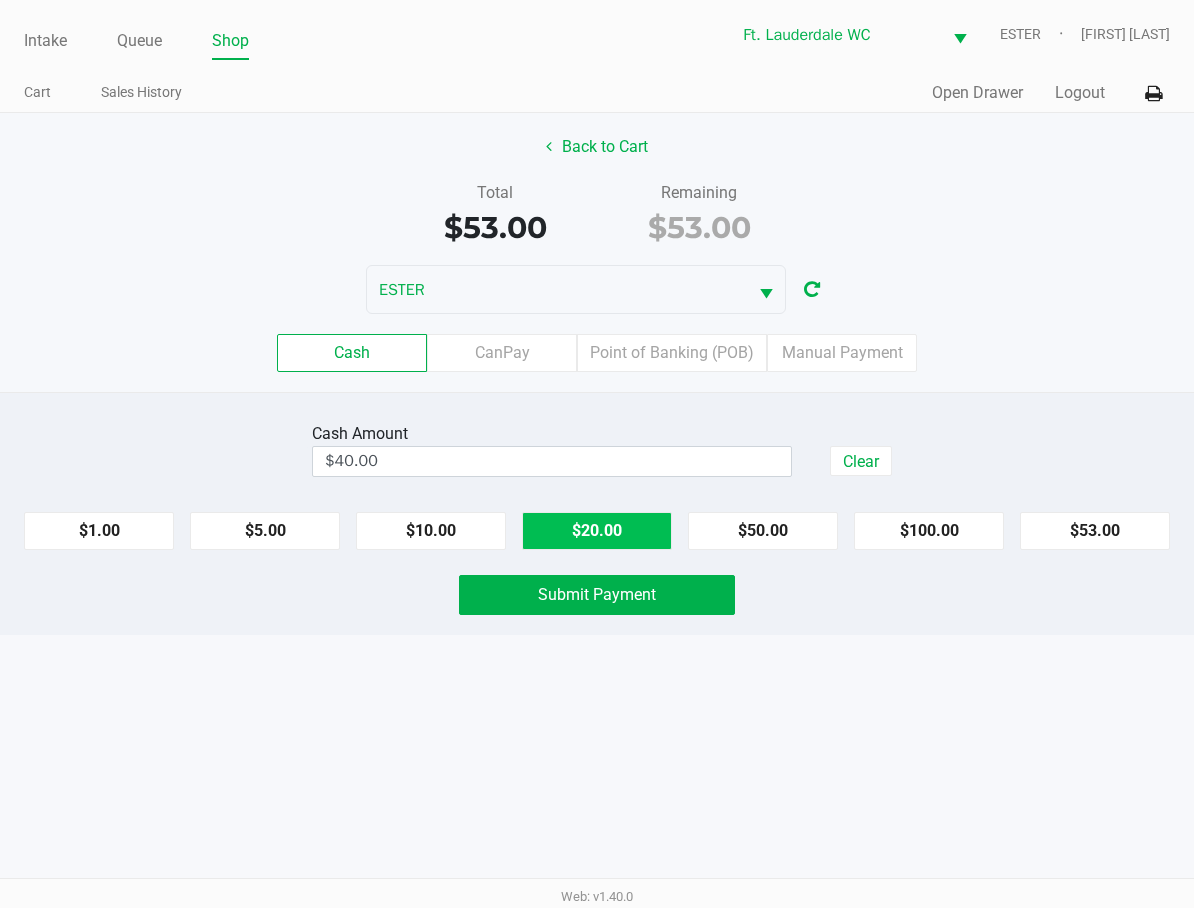 click on "$20.00" 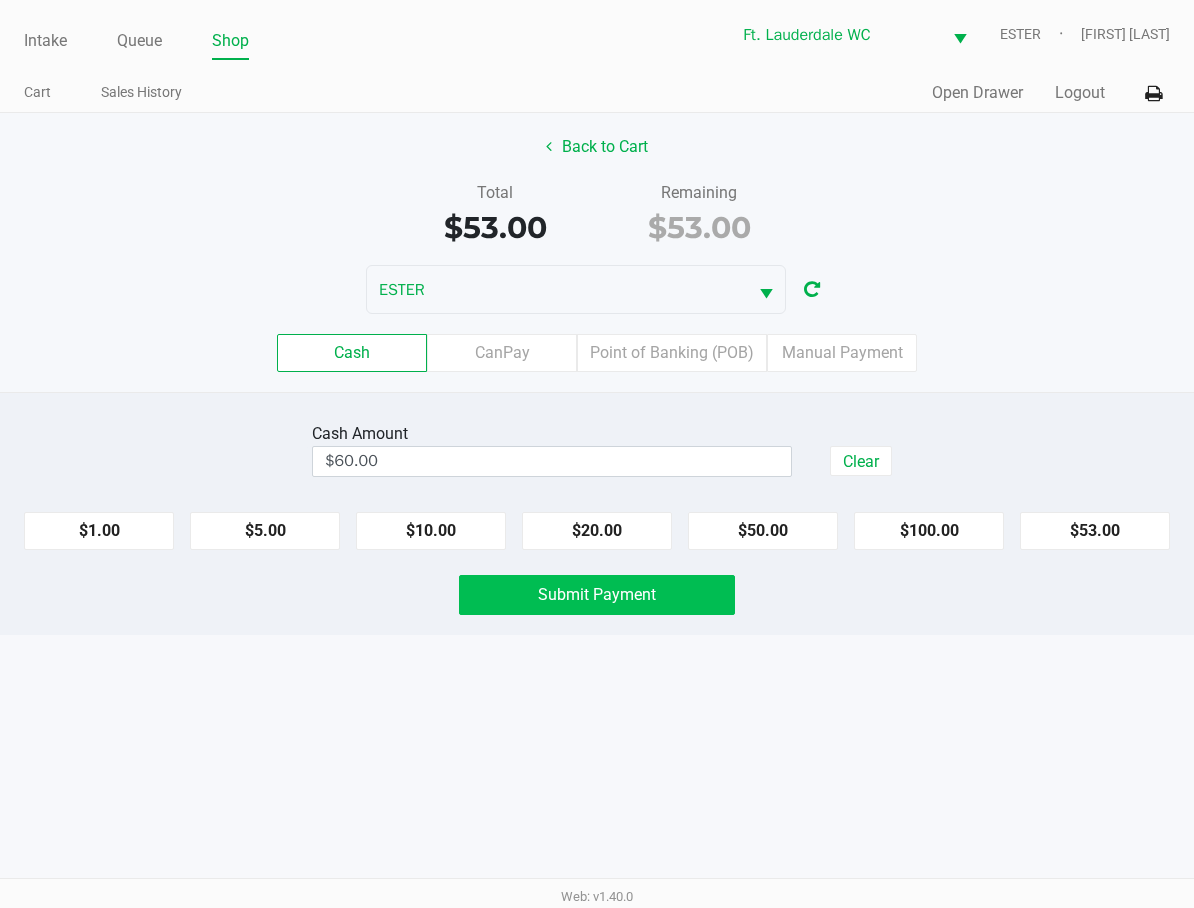 click on "Submit Payment" 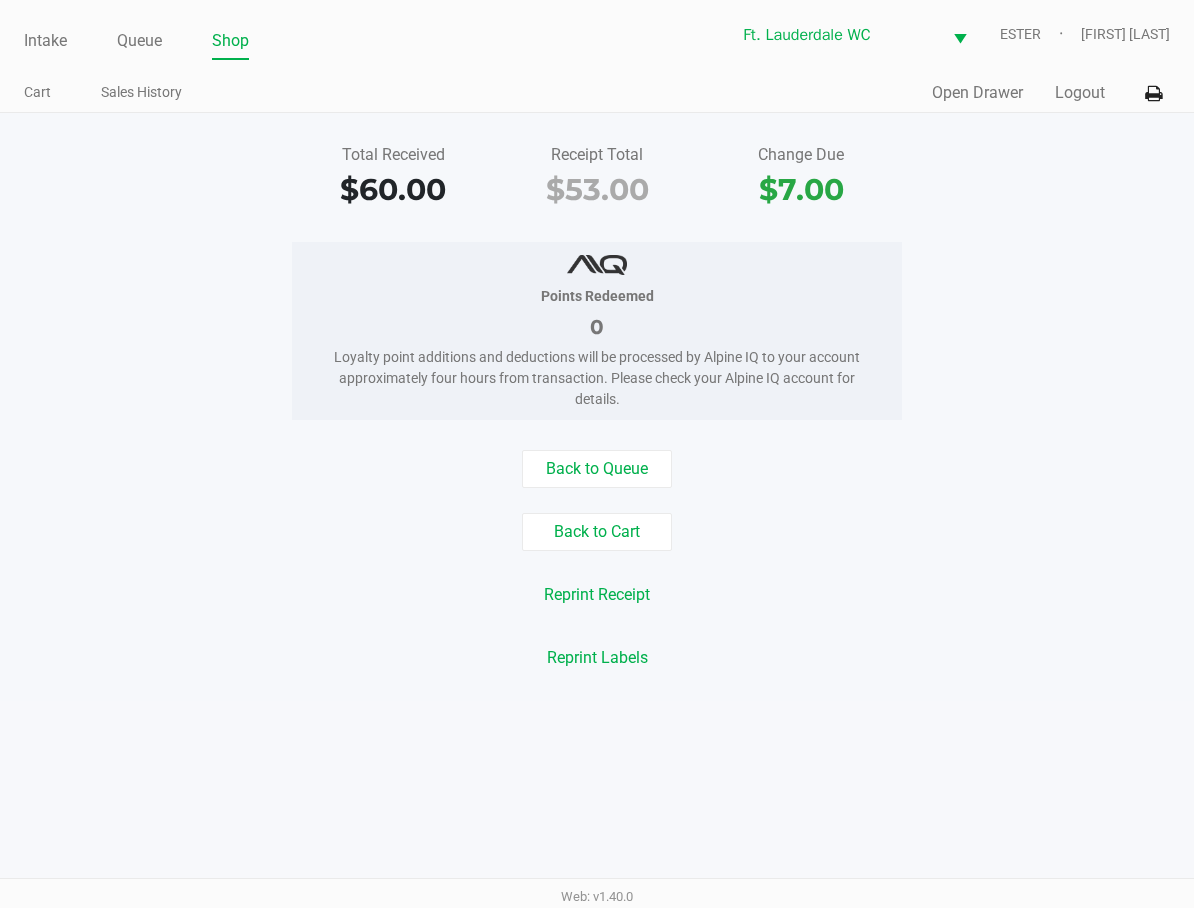 click on "Back to Queue" 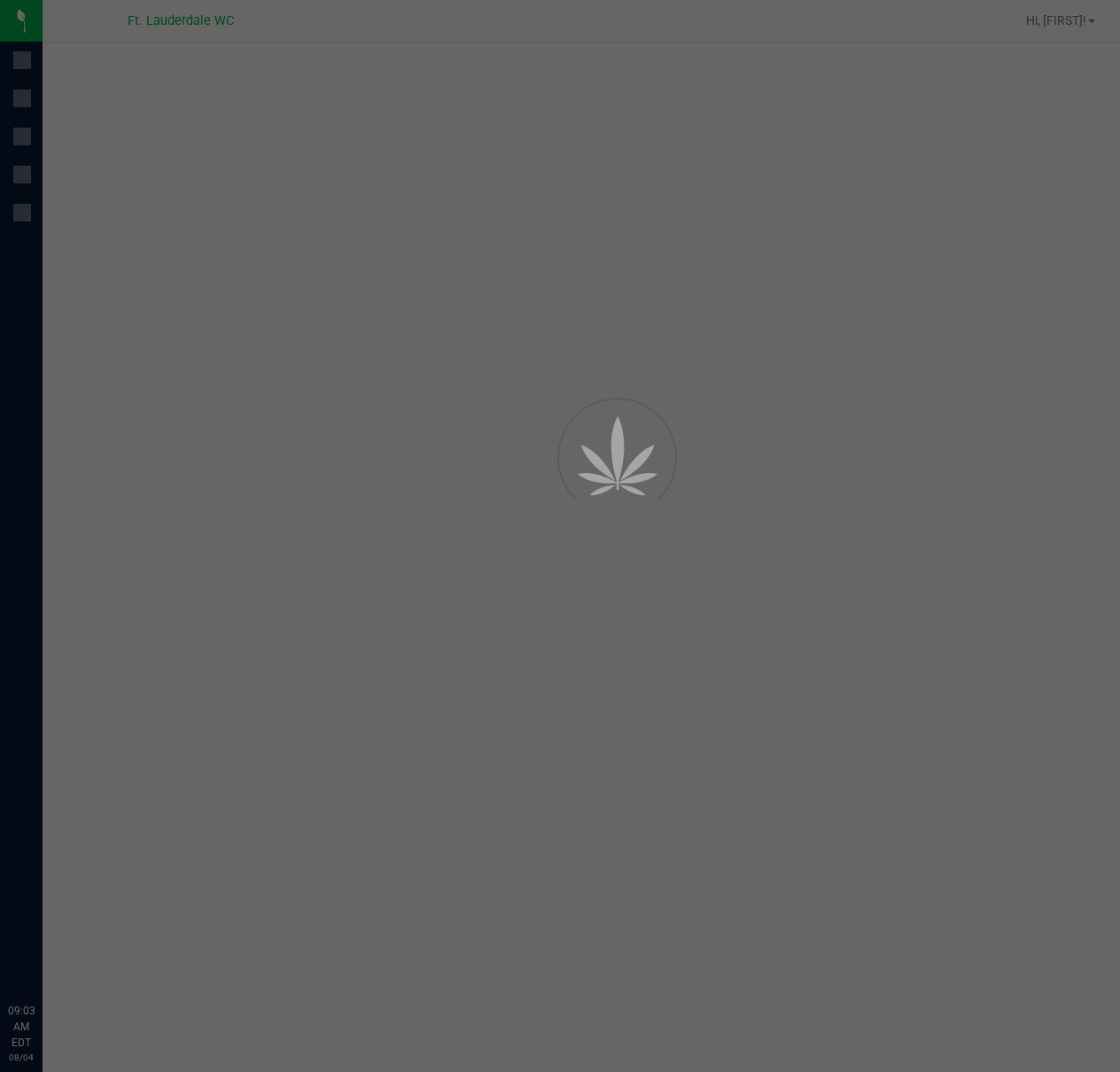 scroll, scrollTop: 0, scrollLeft: 0, axis: both 